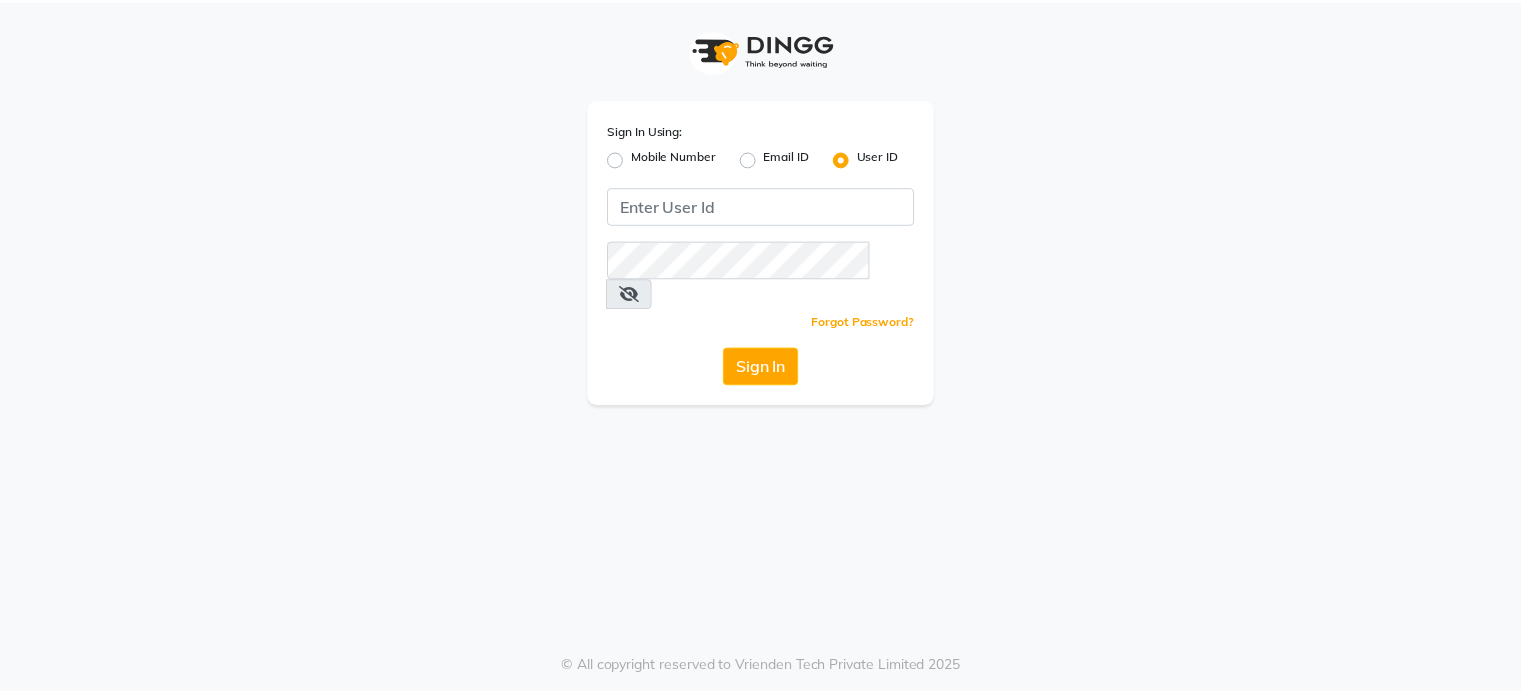 scroll, scrollTop: 0, scrollLeft: 0, axis: both 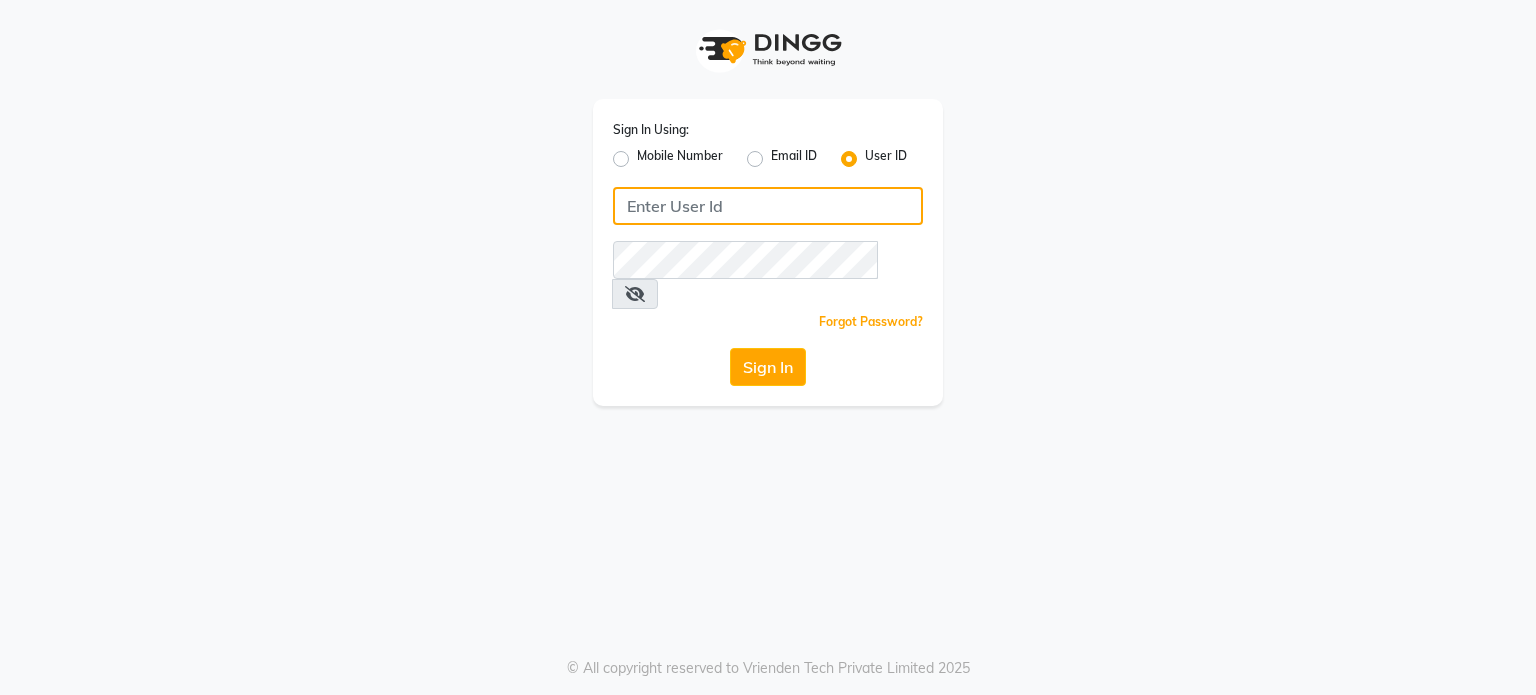 click 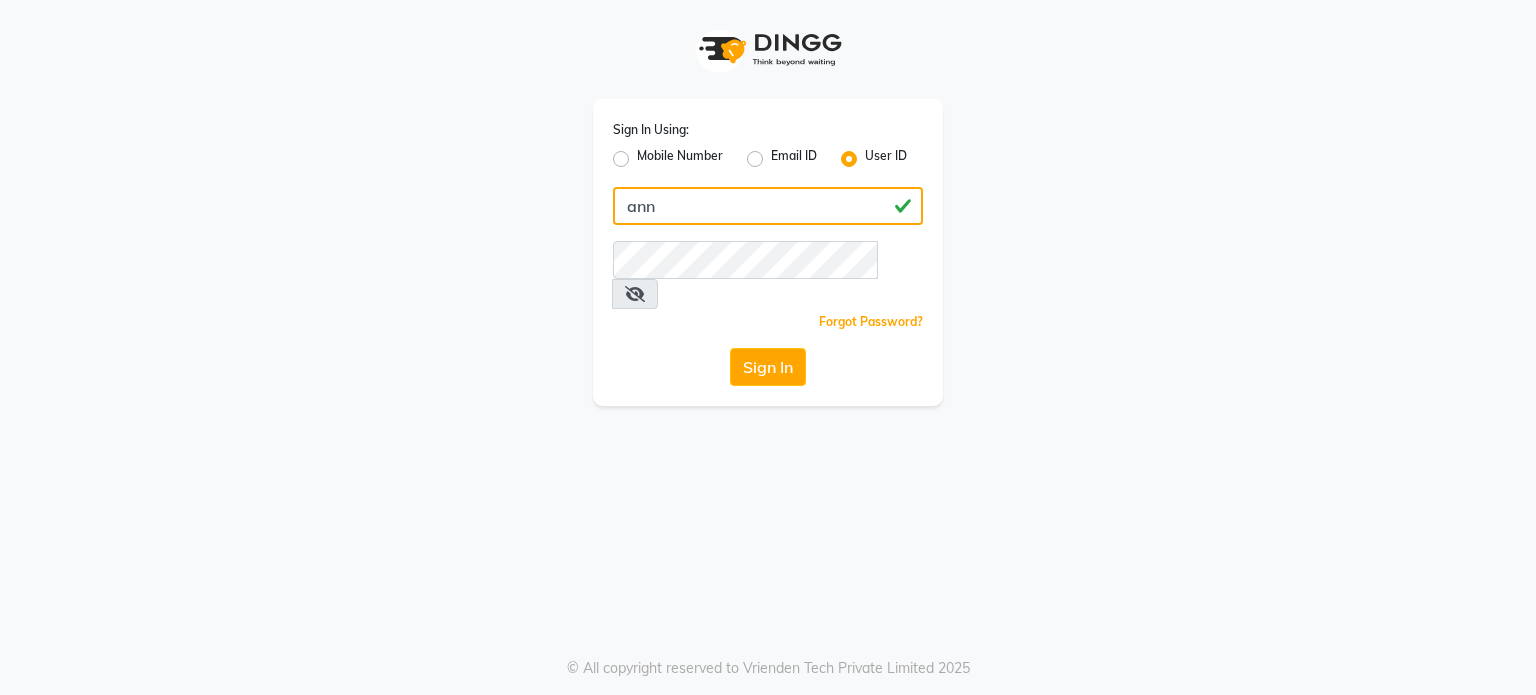 type on "ann" 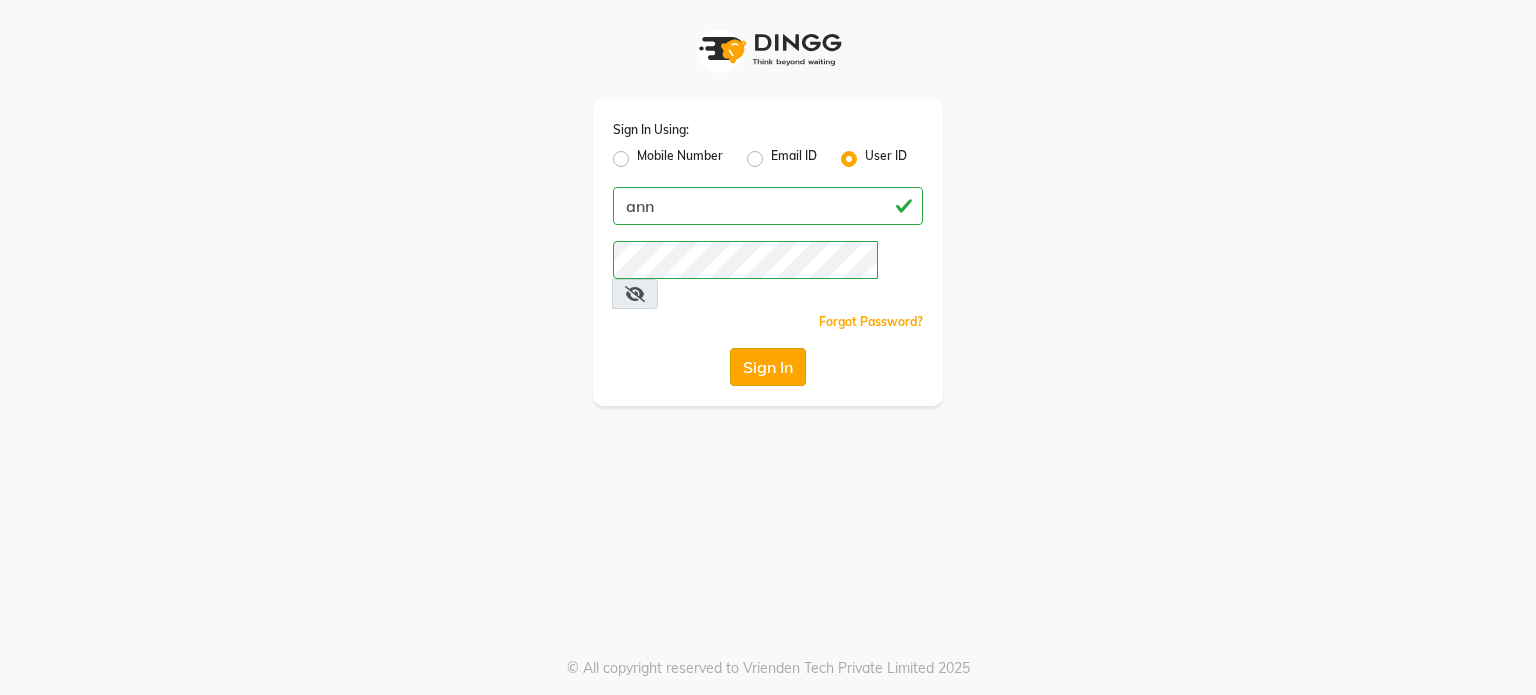 click on "Sign In" 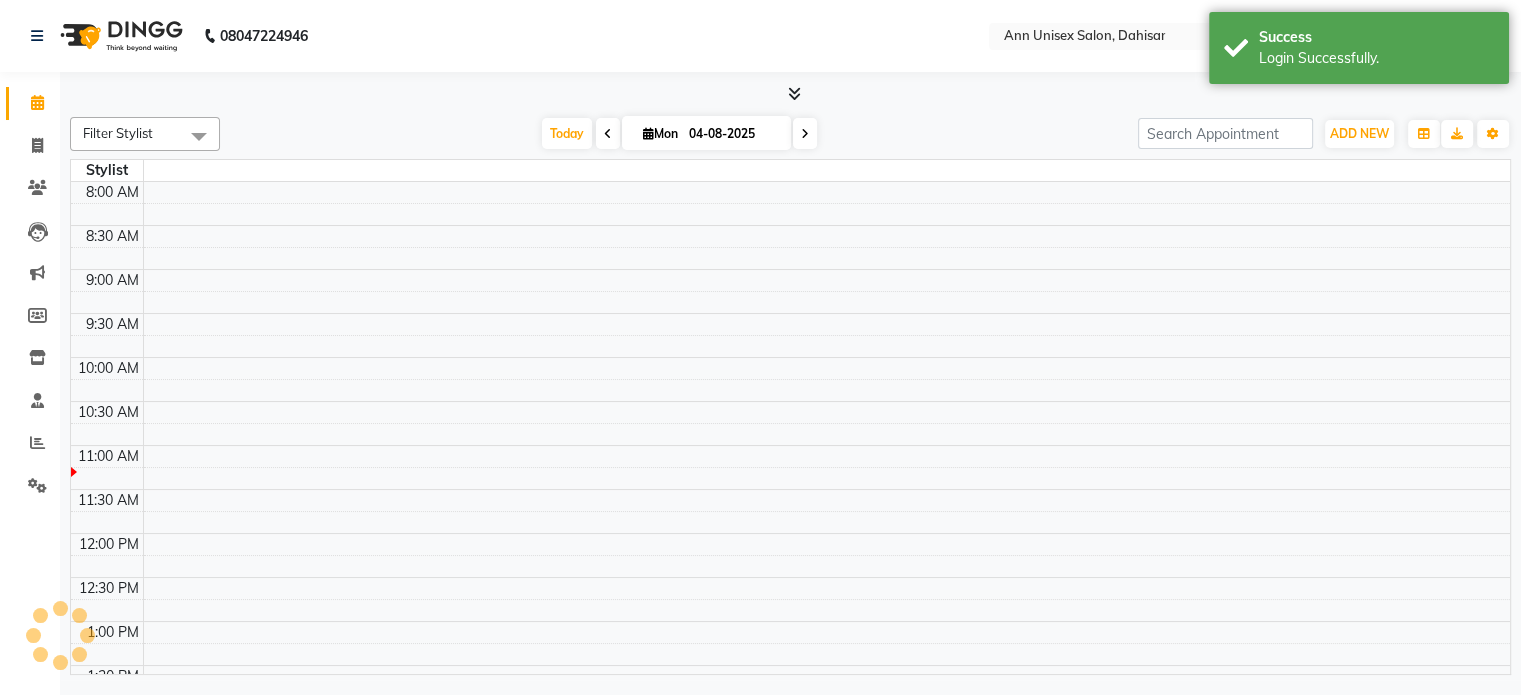 select on "en" 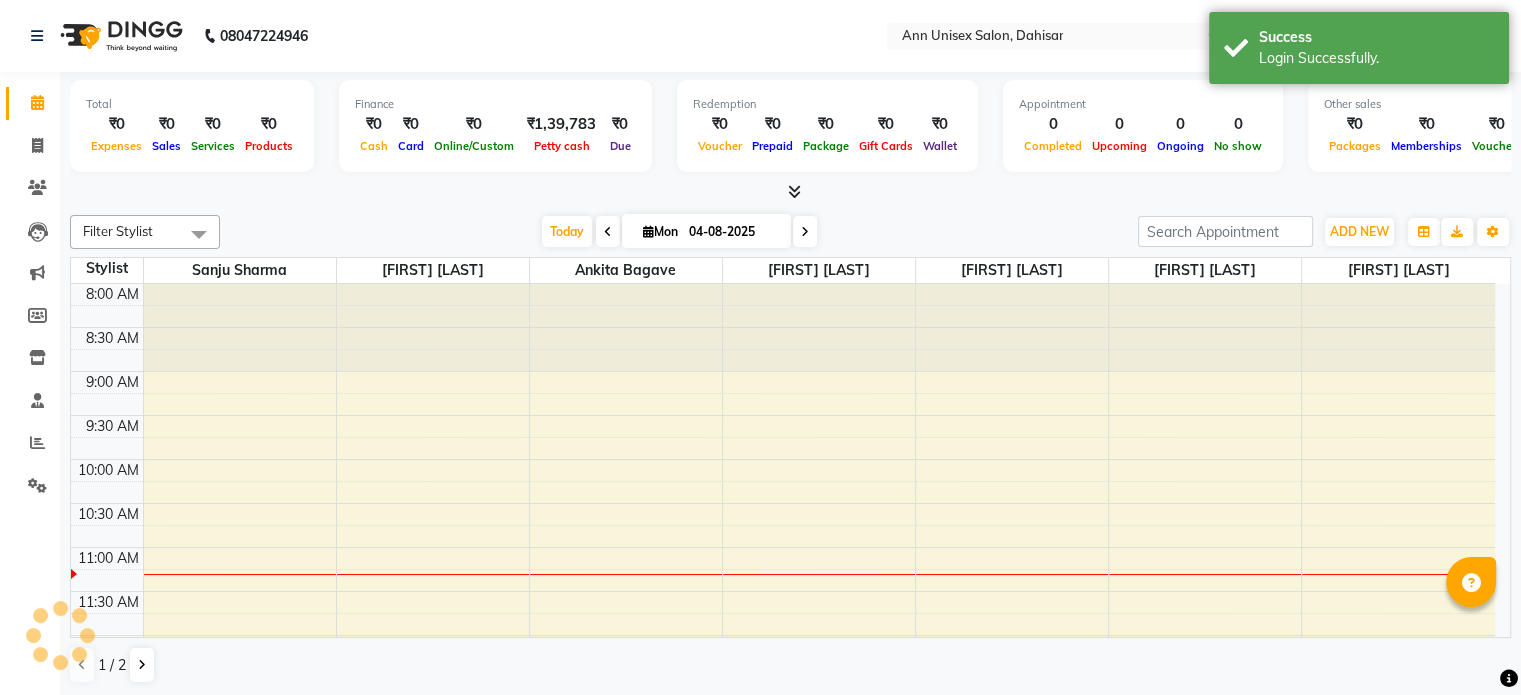 scroll, scrollTop: 0, scrollLeft: 0, axis: both 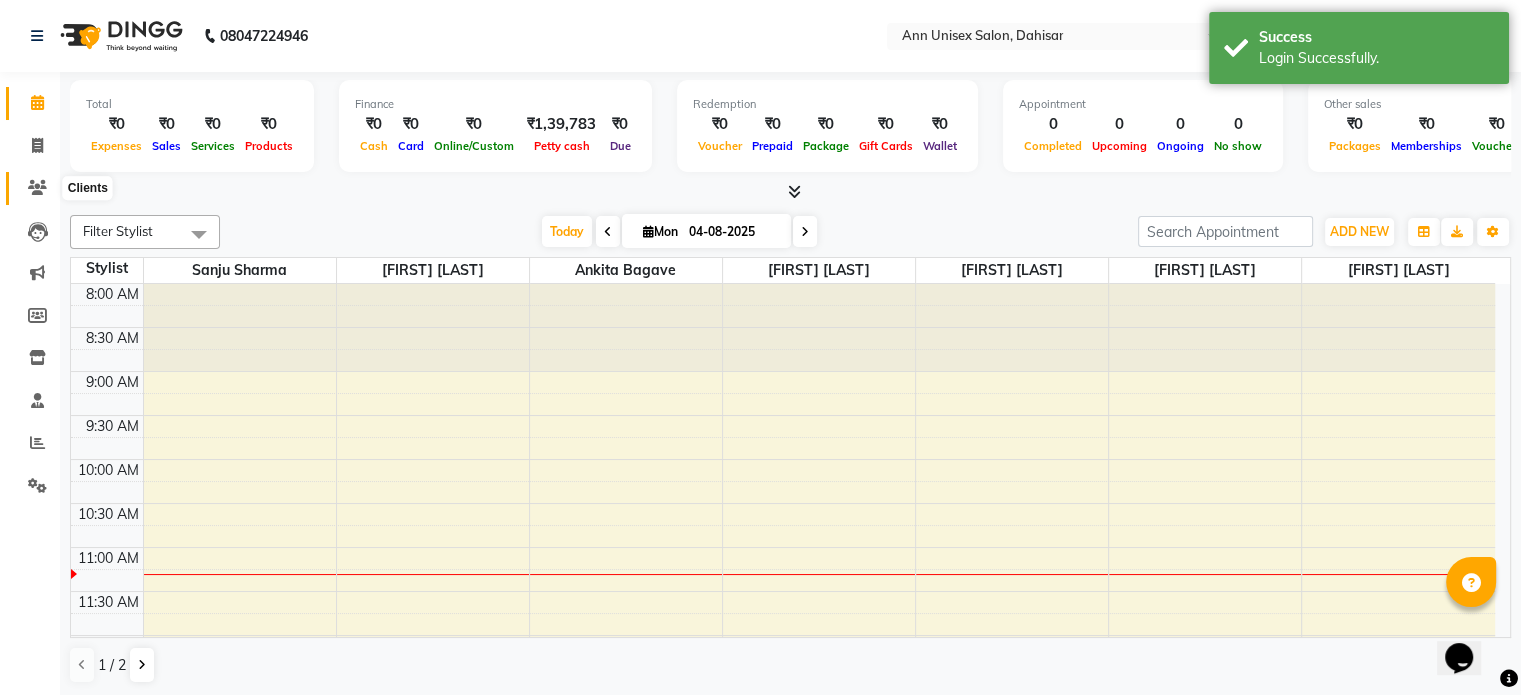 click 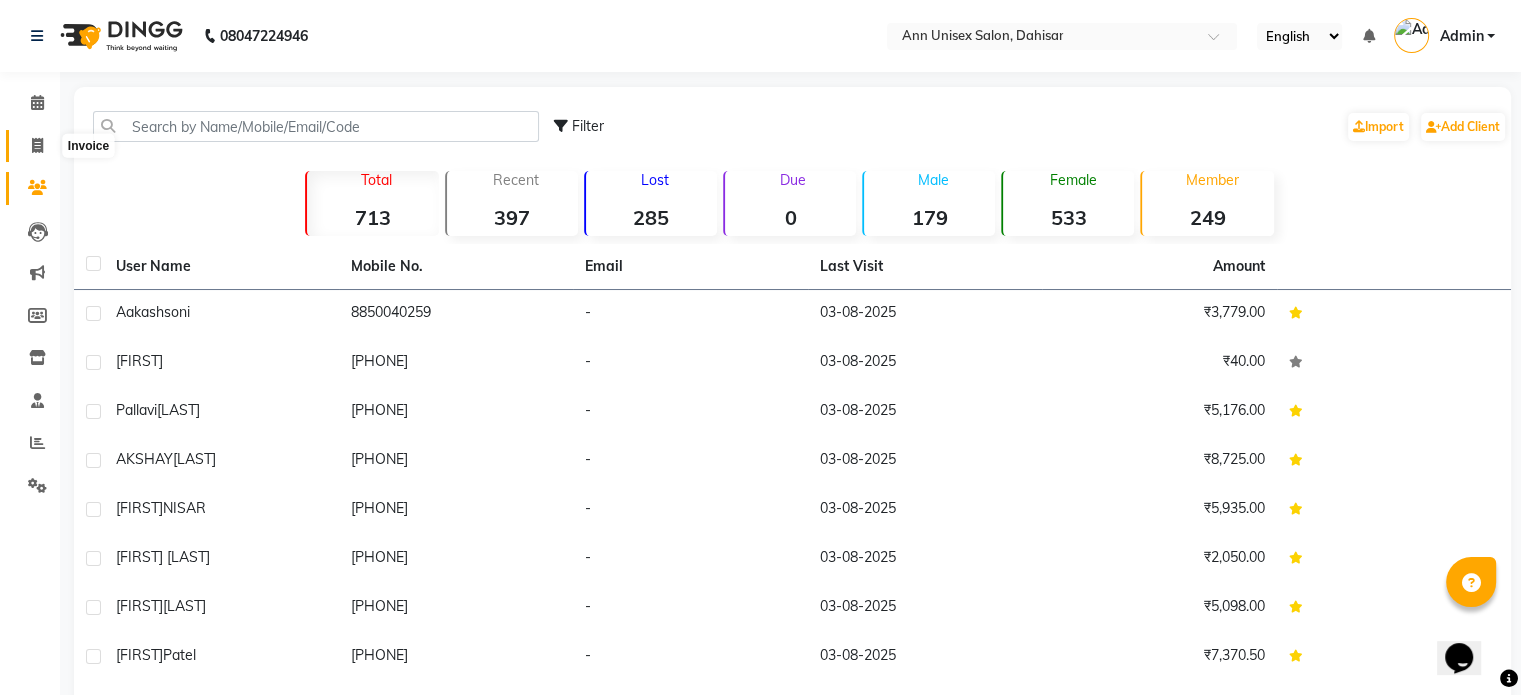 click 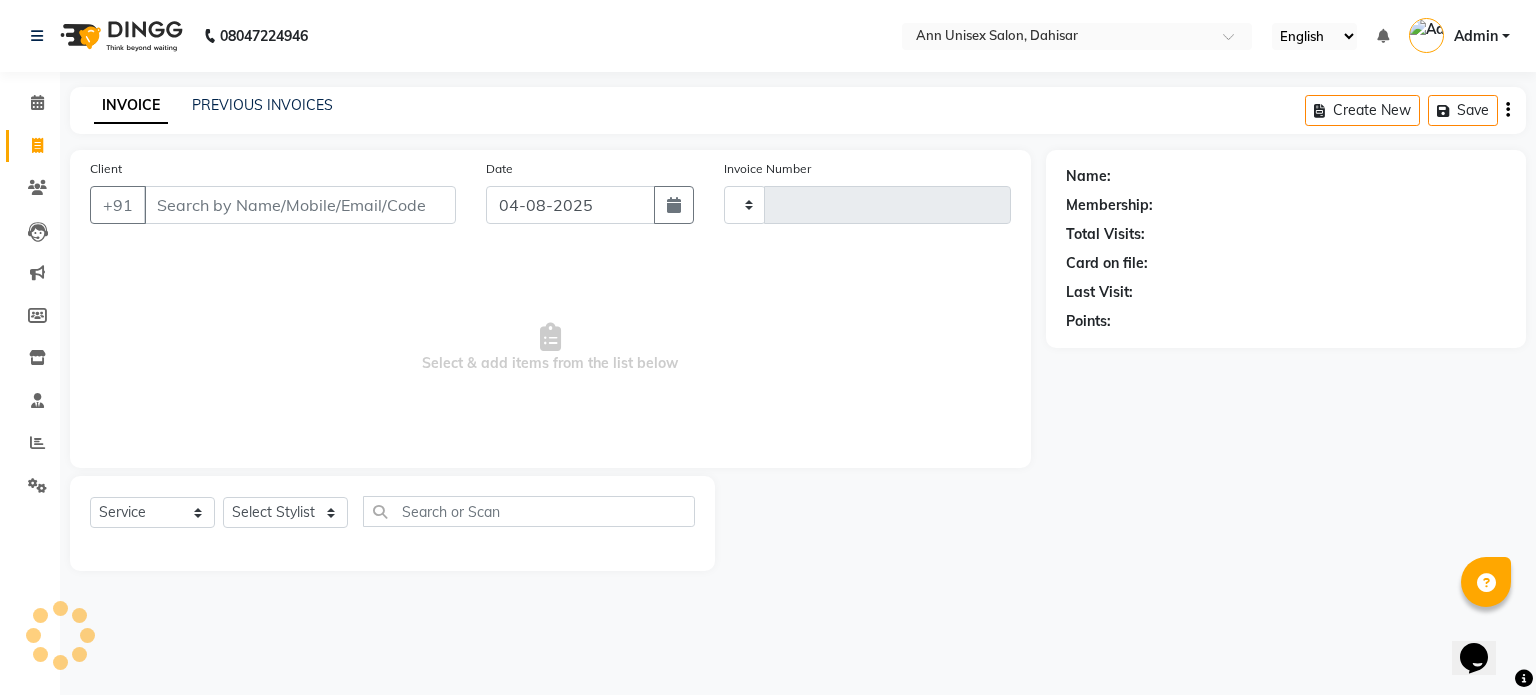 type on "1037" 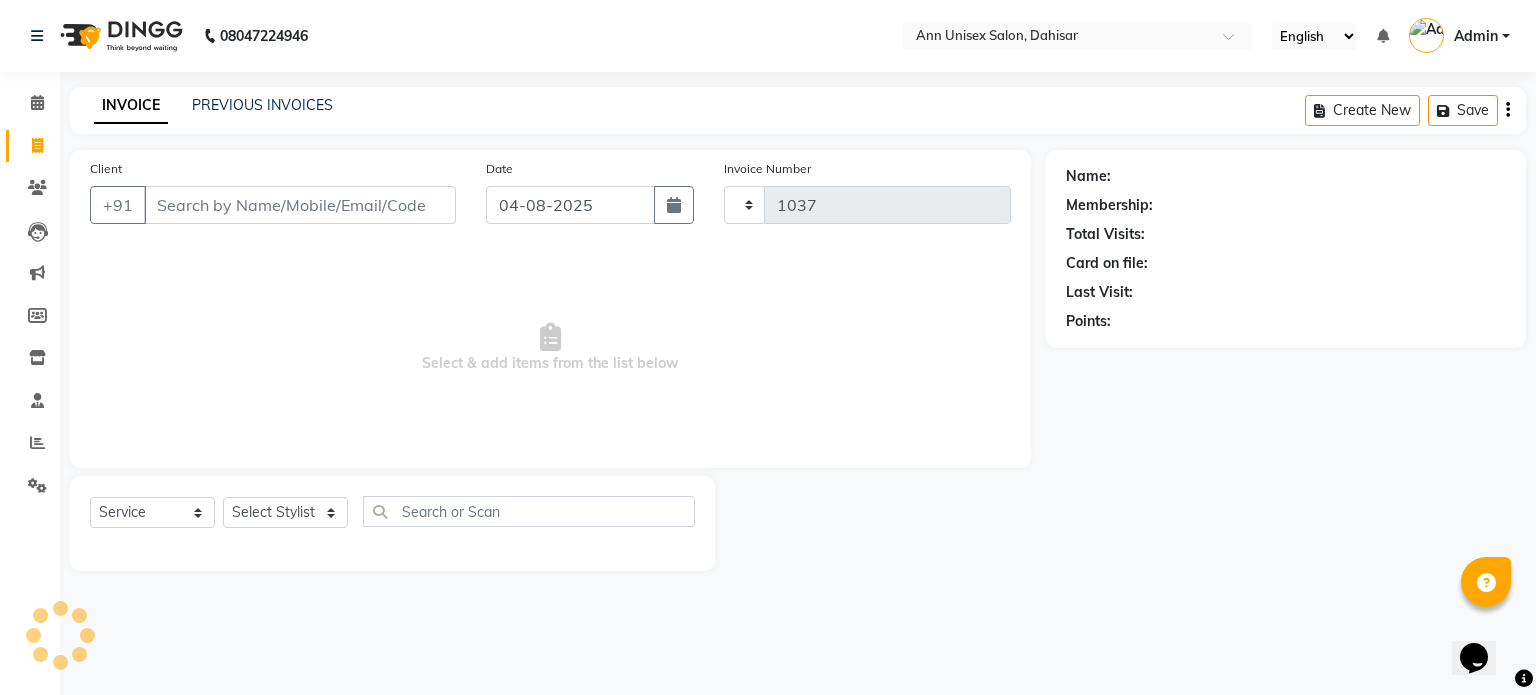 select on "7372" 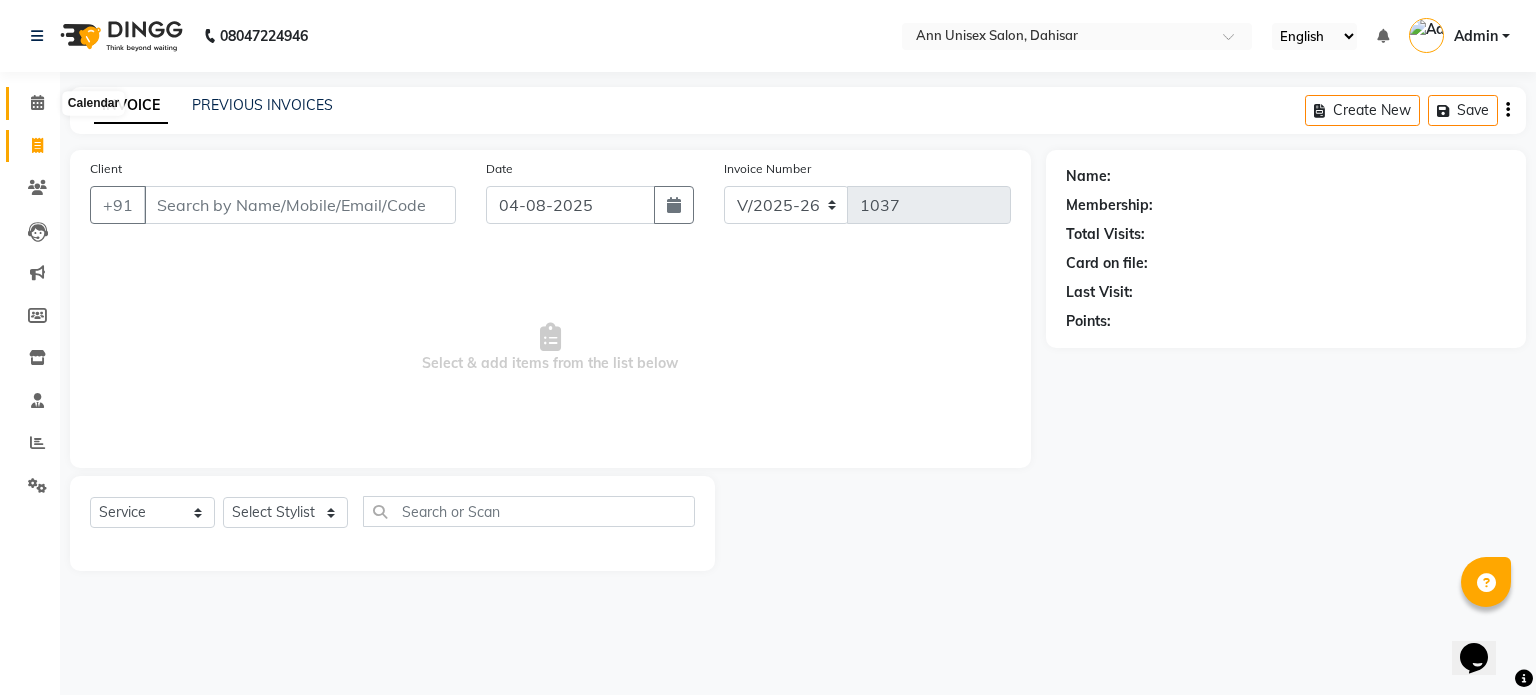 click 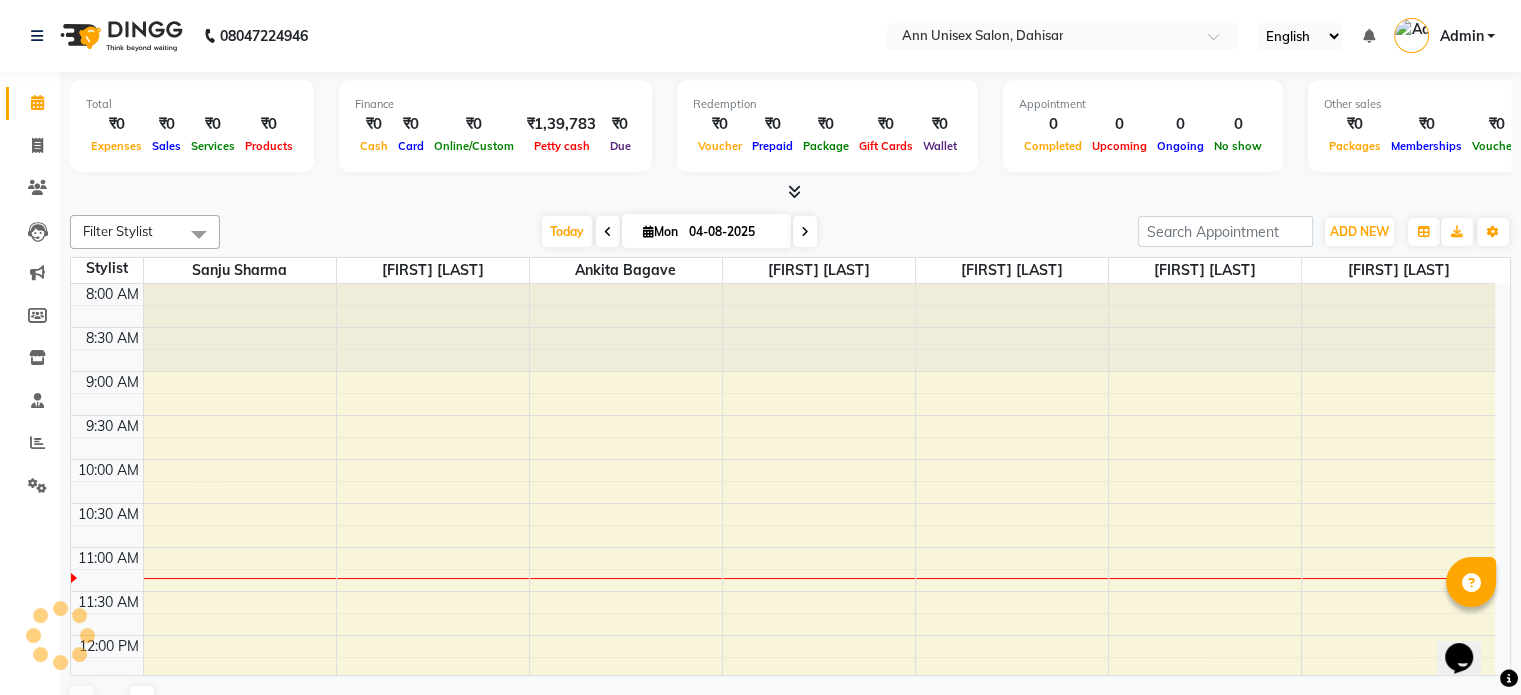 scroll, scrollTop: 263, scrollLeft: 0, axis: vertical 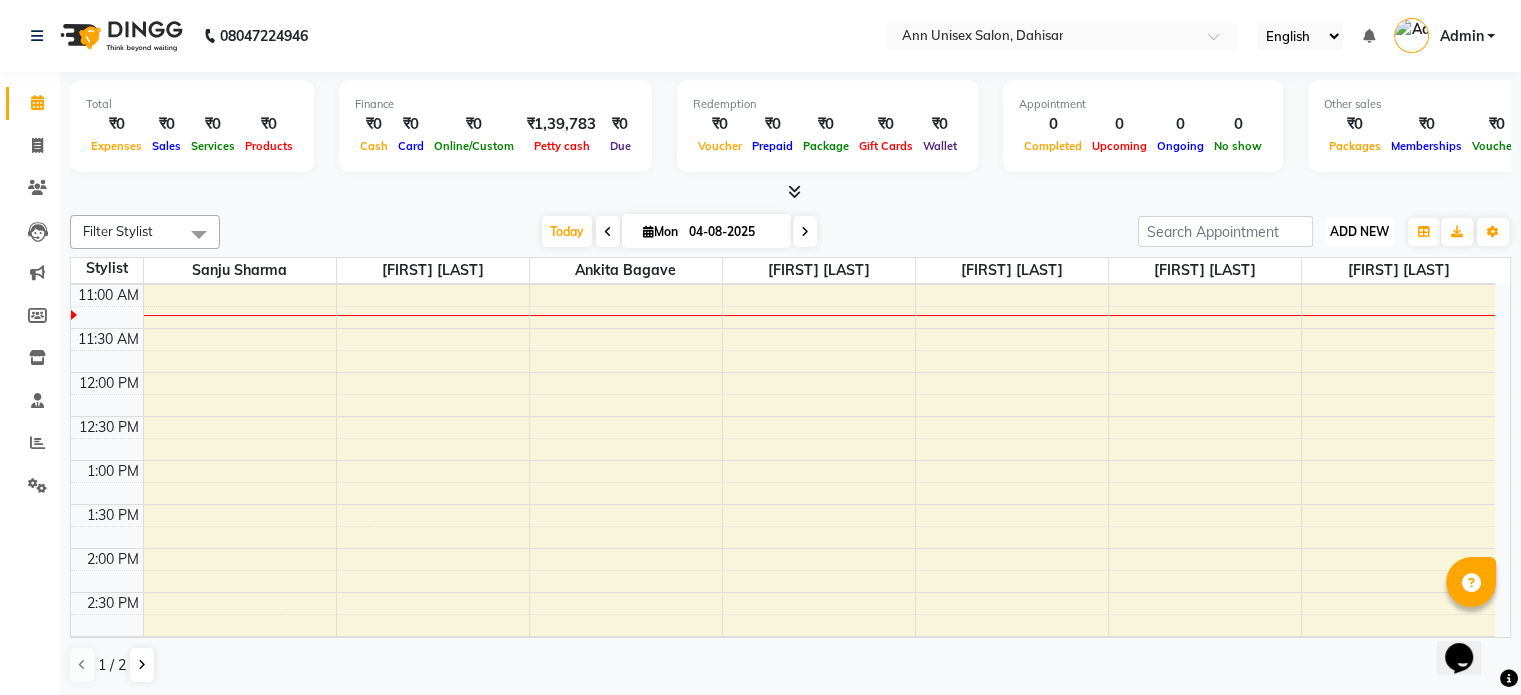 click on "ADD NEW" at bounding box center [1359, 231] 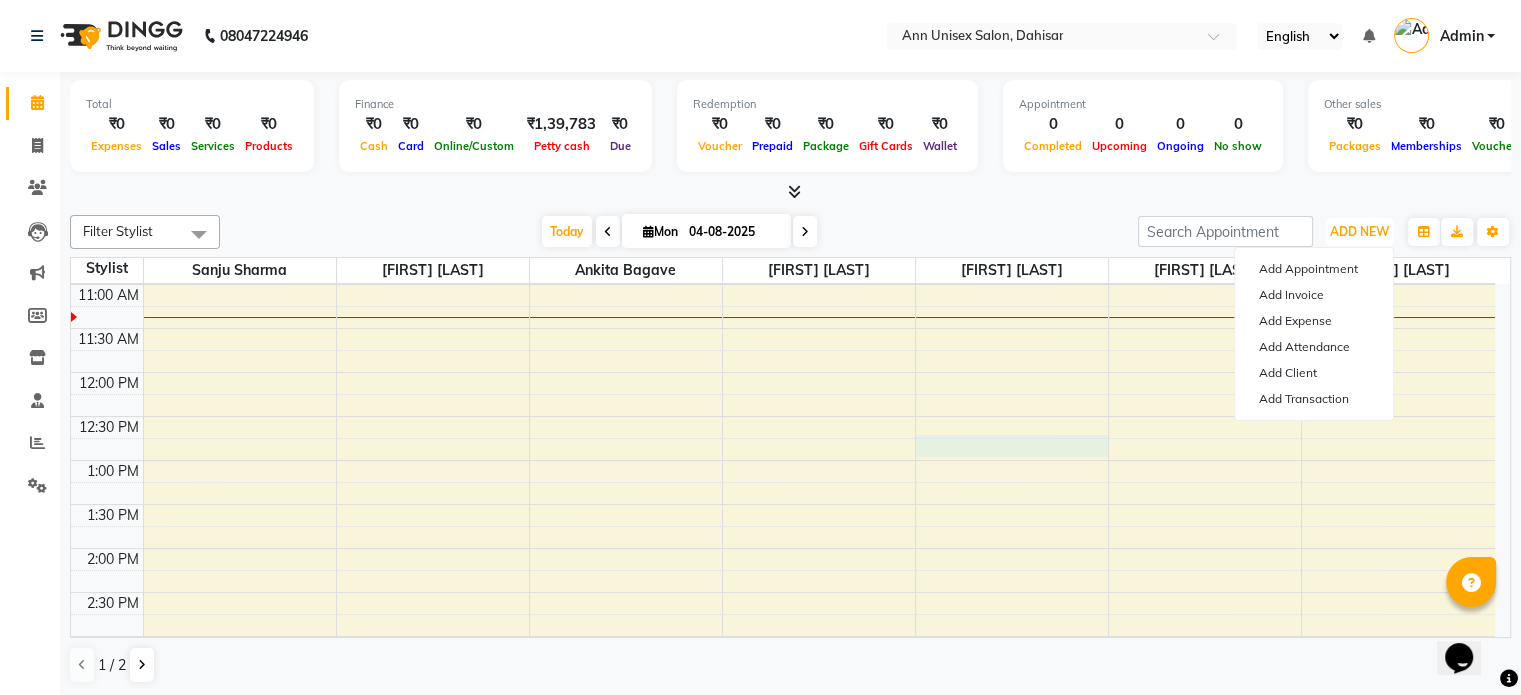 click on "8:00 AM 8:30 AM 9:00 AM 9:30 AM 10:00 AM 10:30 AM 11:00 AM 11:30 AM 12:00 PM 12:30 PM 1:00 PM 1:30 PM 2:00 PM 2:30 PM 3:00 PM 3:30 PM 4:00 PM 4:30 PM 5:00 PM 5:30 PM 6:00 PM 6:30 PM 7:00 PM 7:30 PM 8:00 PM 8:30 PM 9:00 PM 9:30 PM 10:00 PM 10:30 PM" at bounding box center (783, 680) 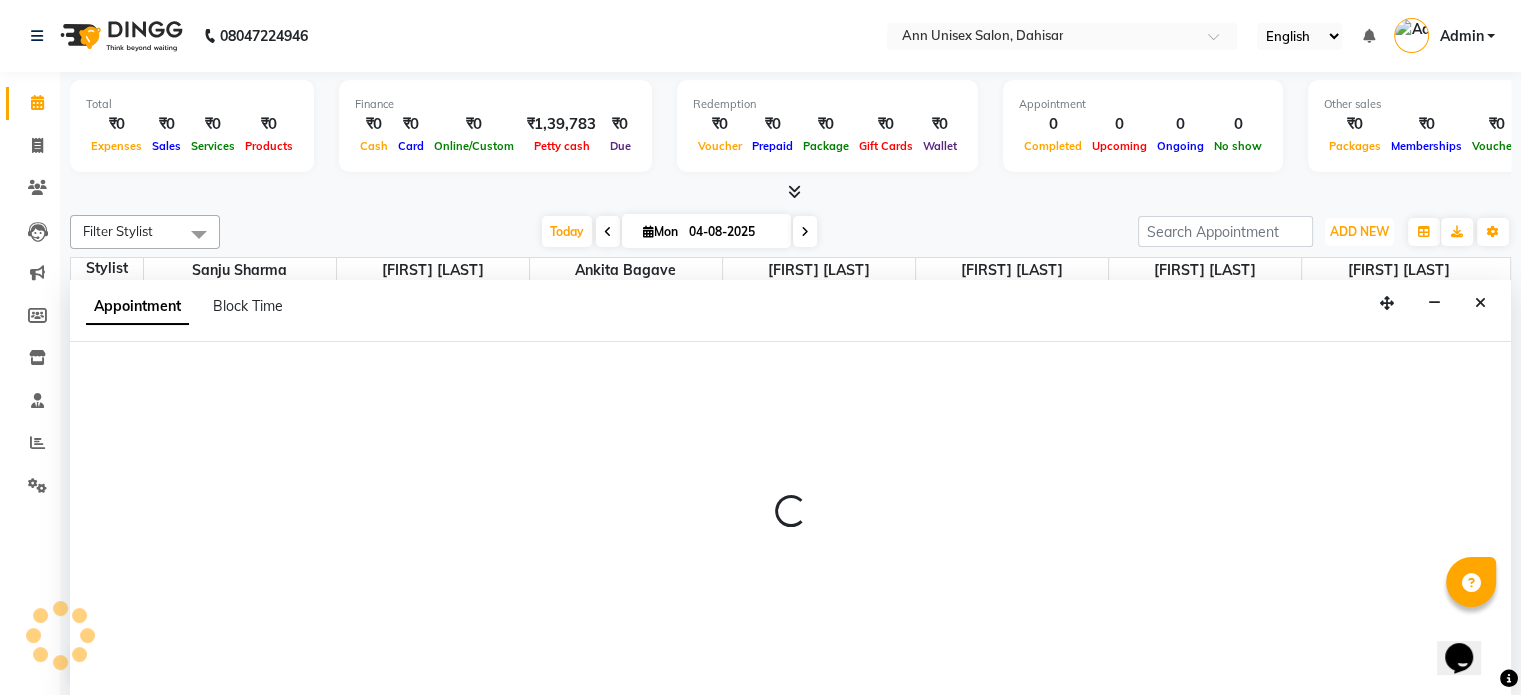 scroll, scrollTop: 0, scrollLeft: 0, axis: both 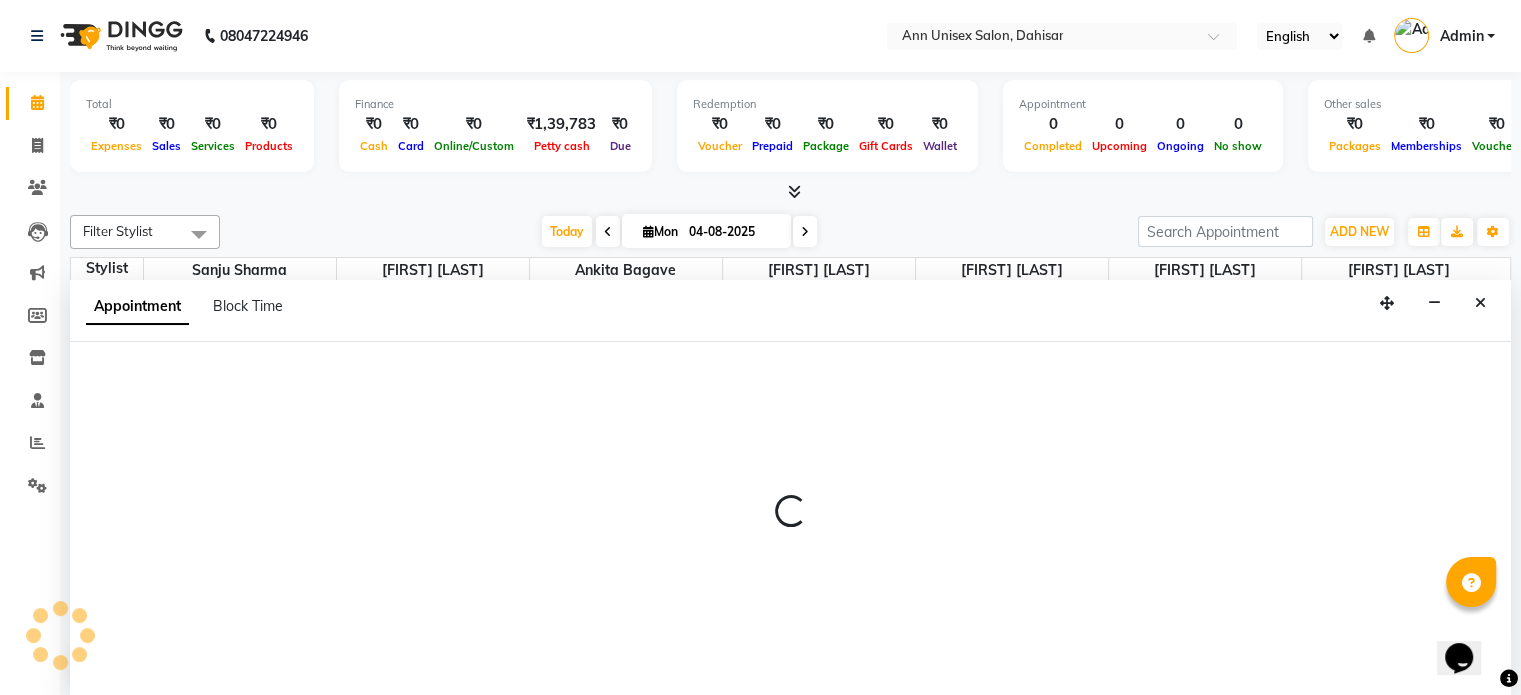 select on "64437" 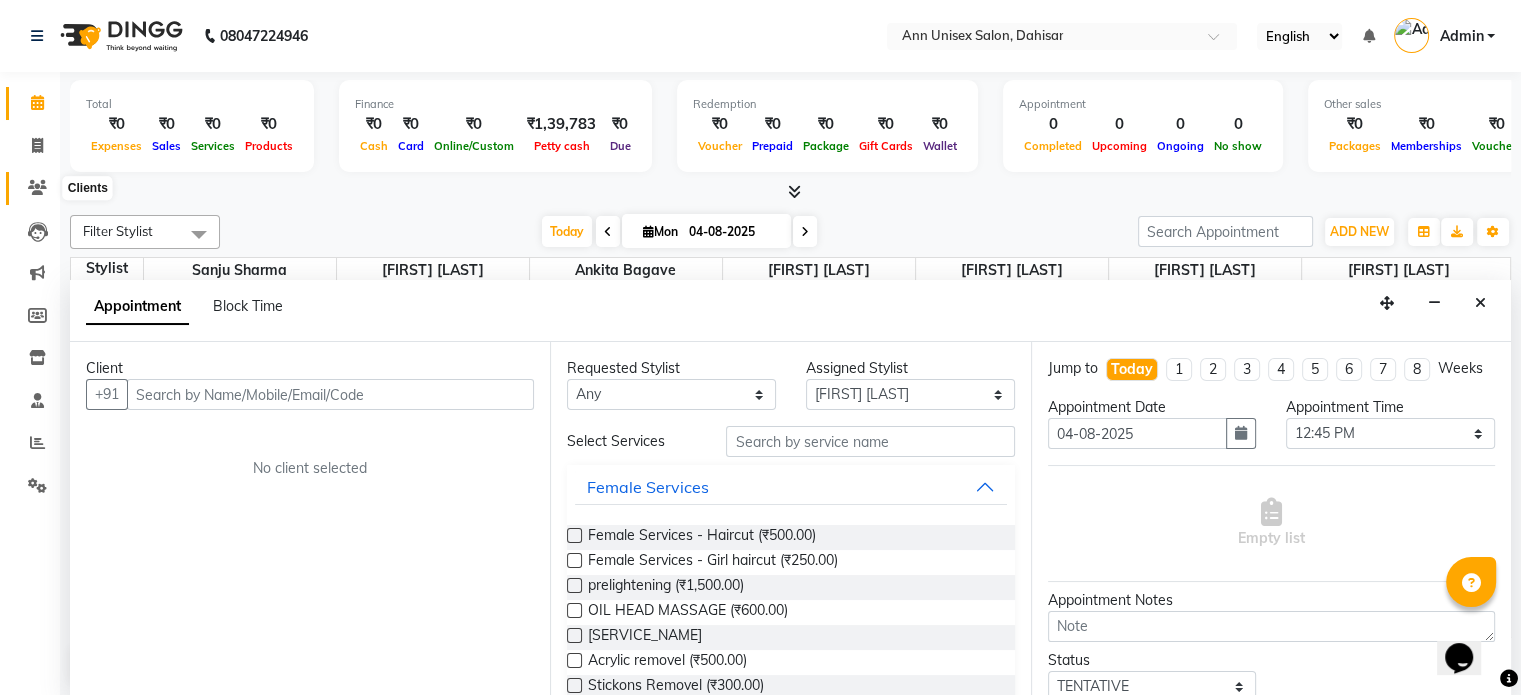 click 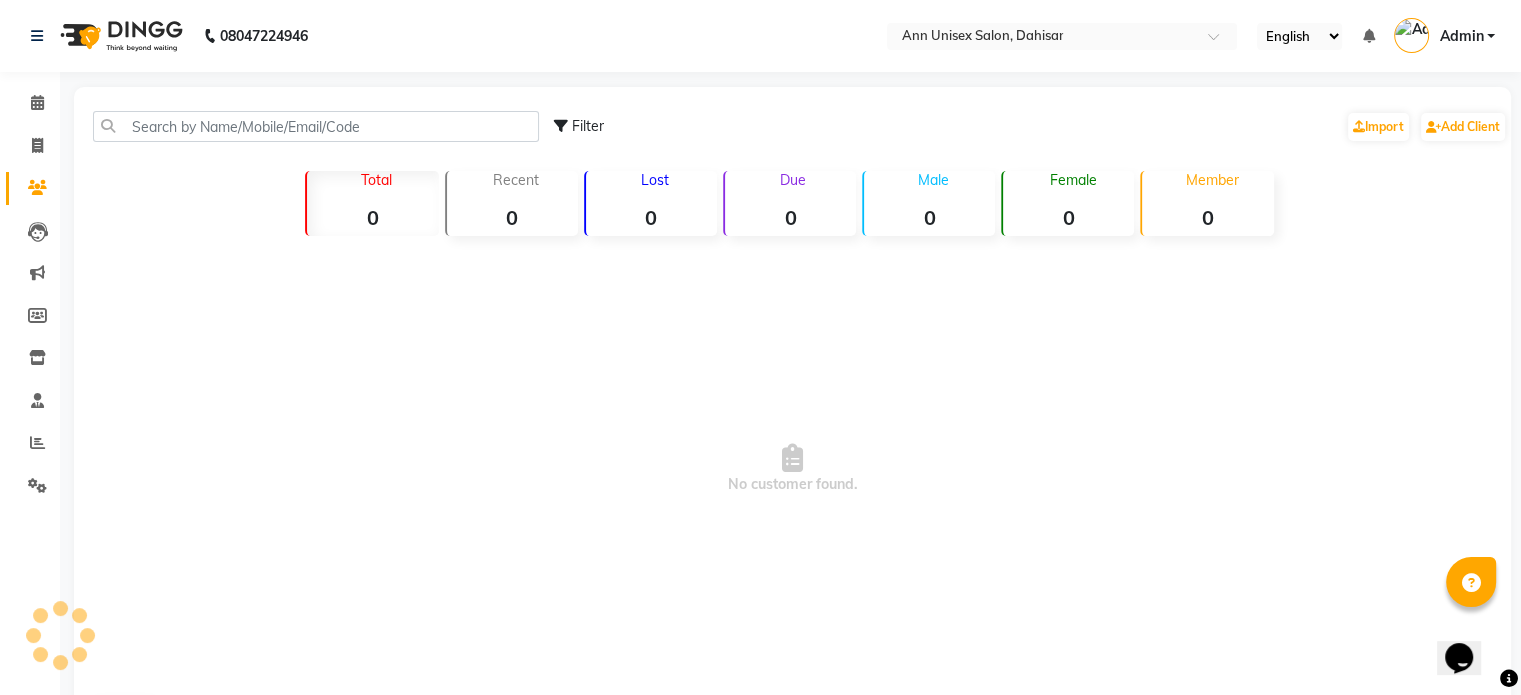 scroll, scrollTop: 0, scrollLeft: 0, axis: both 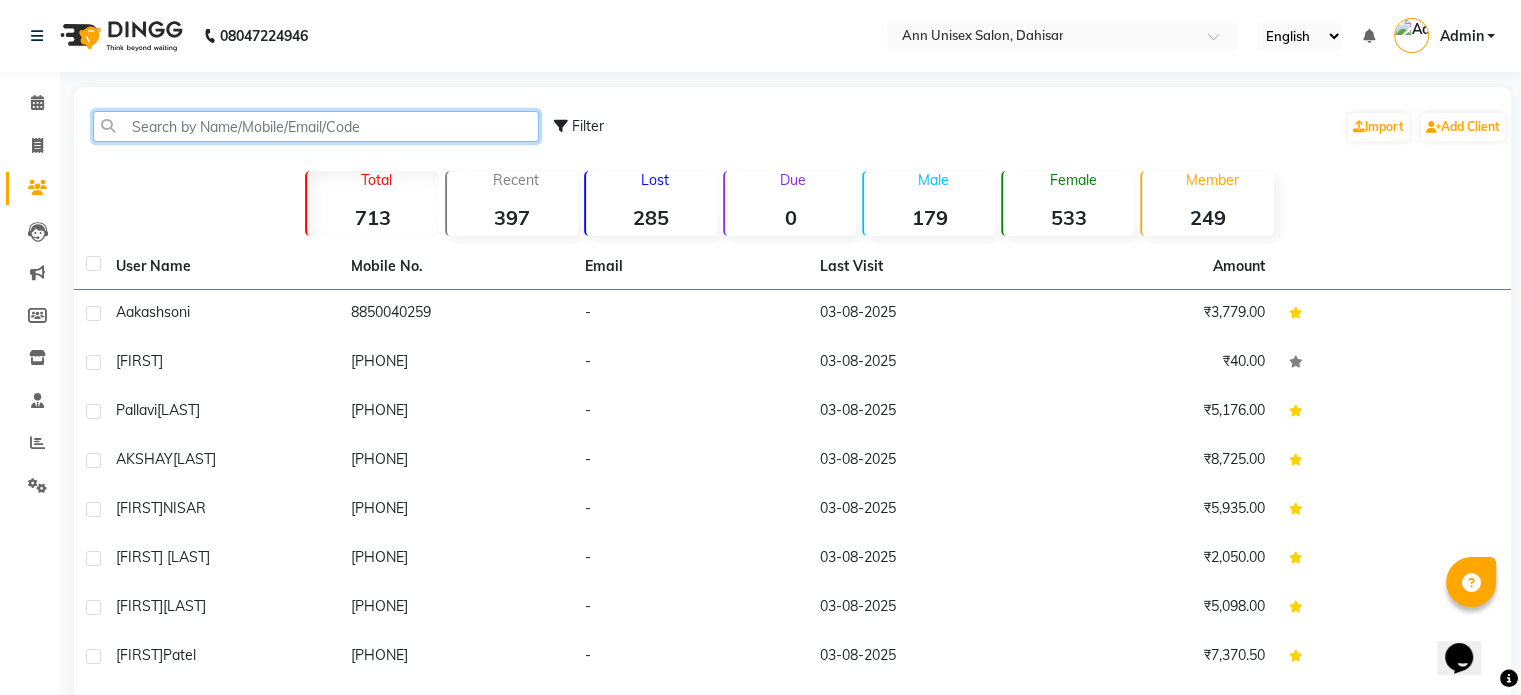 click 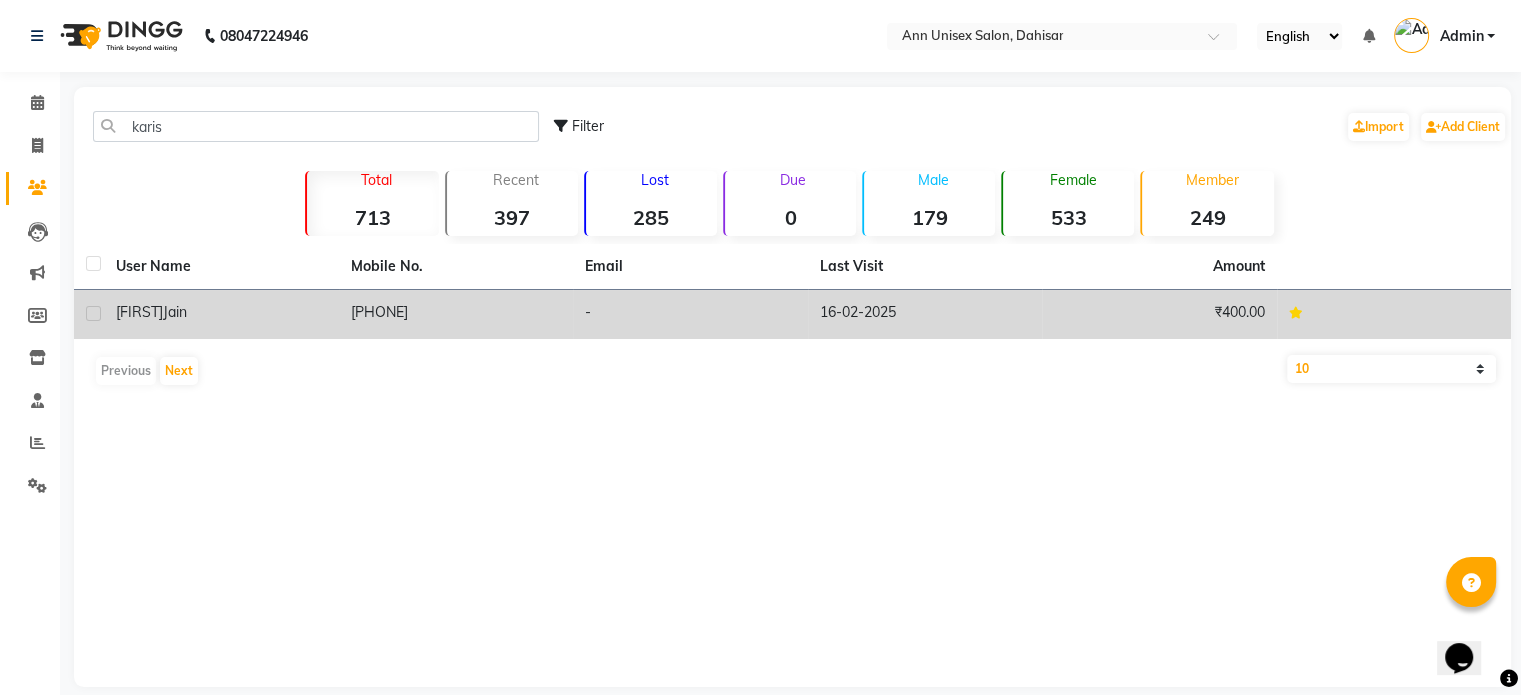 click on "[PHONE]" 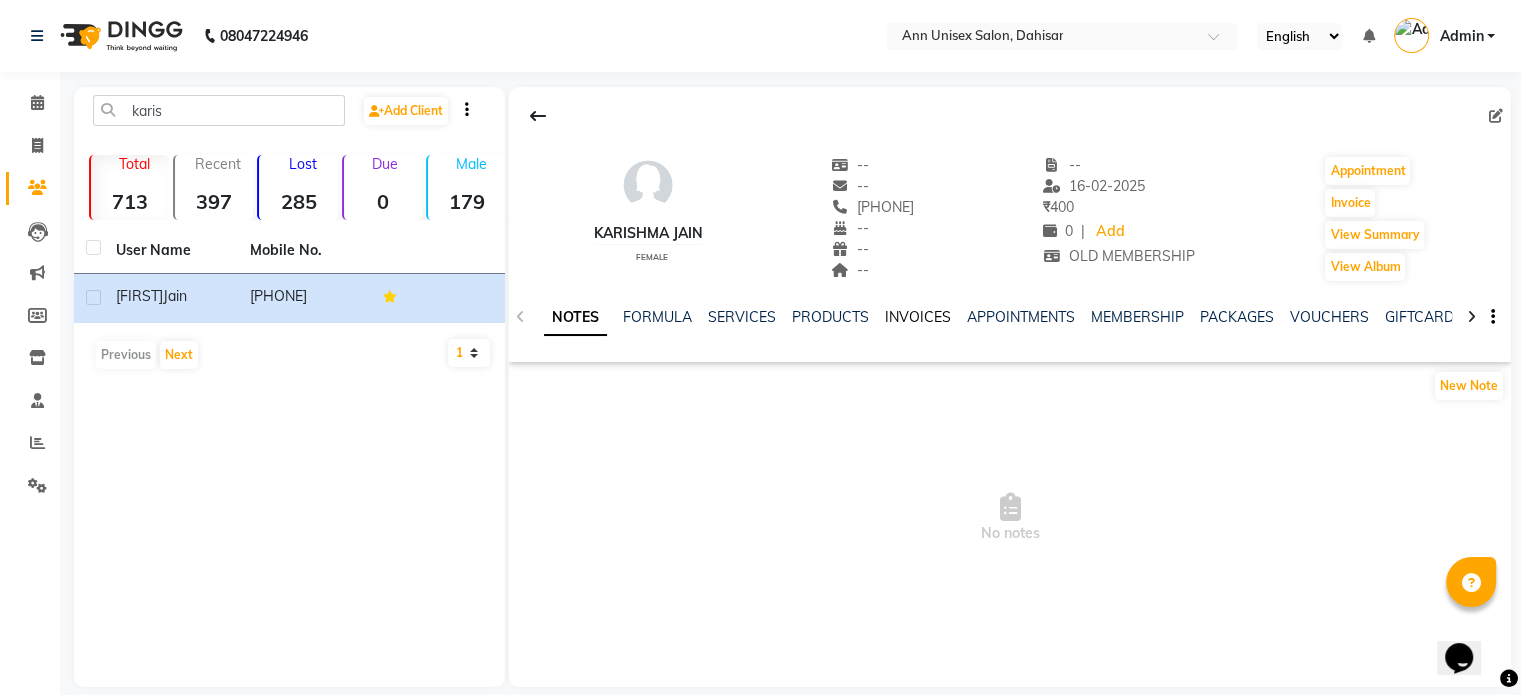 click on "INVOICES" 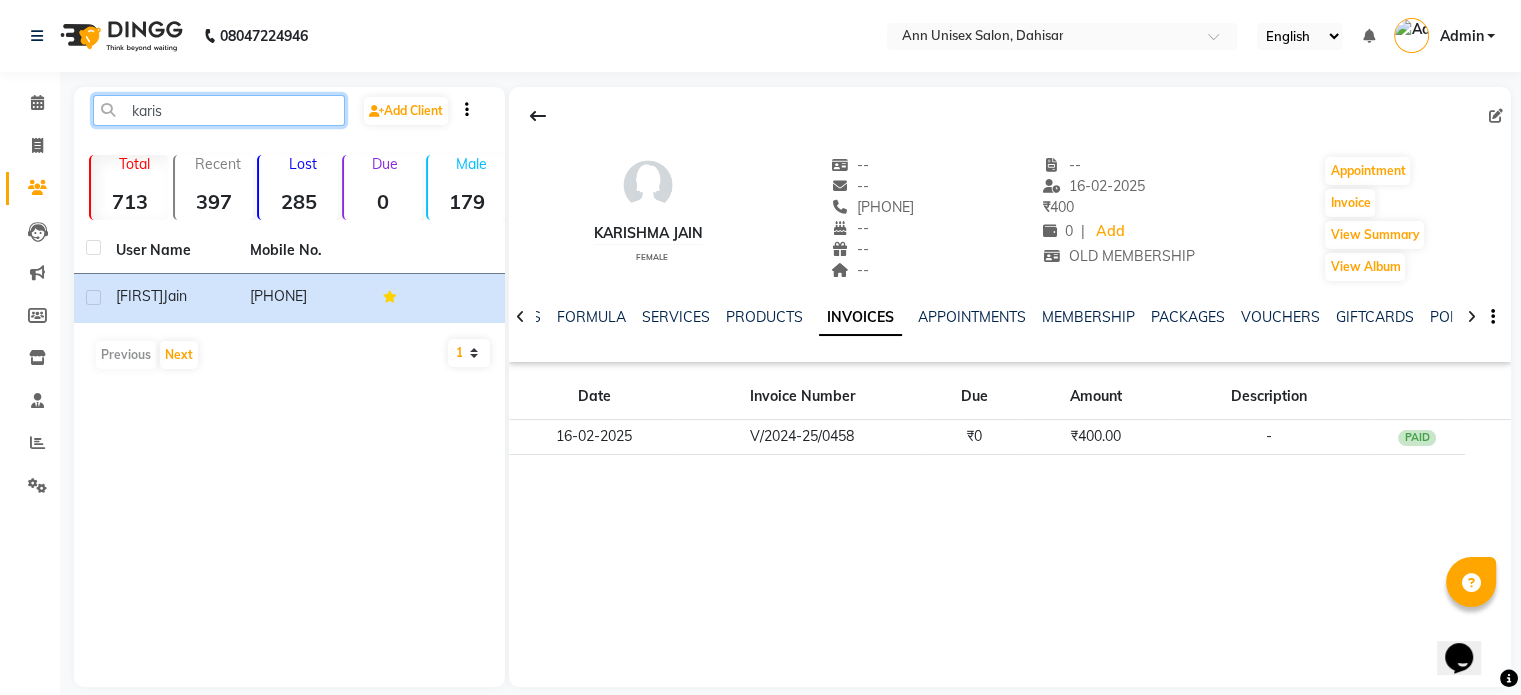 click on "karis" 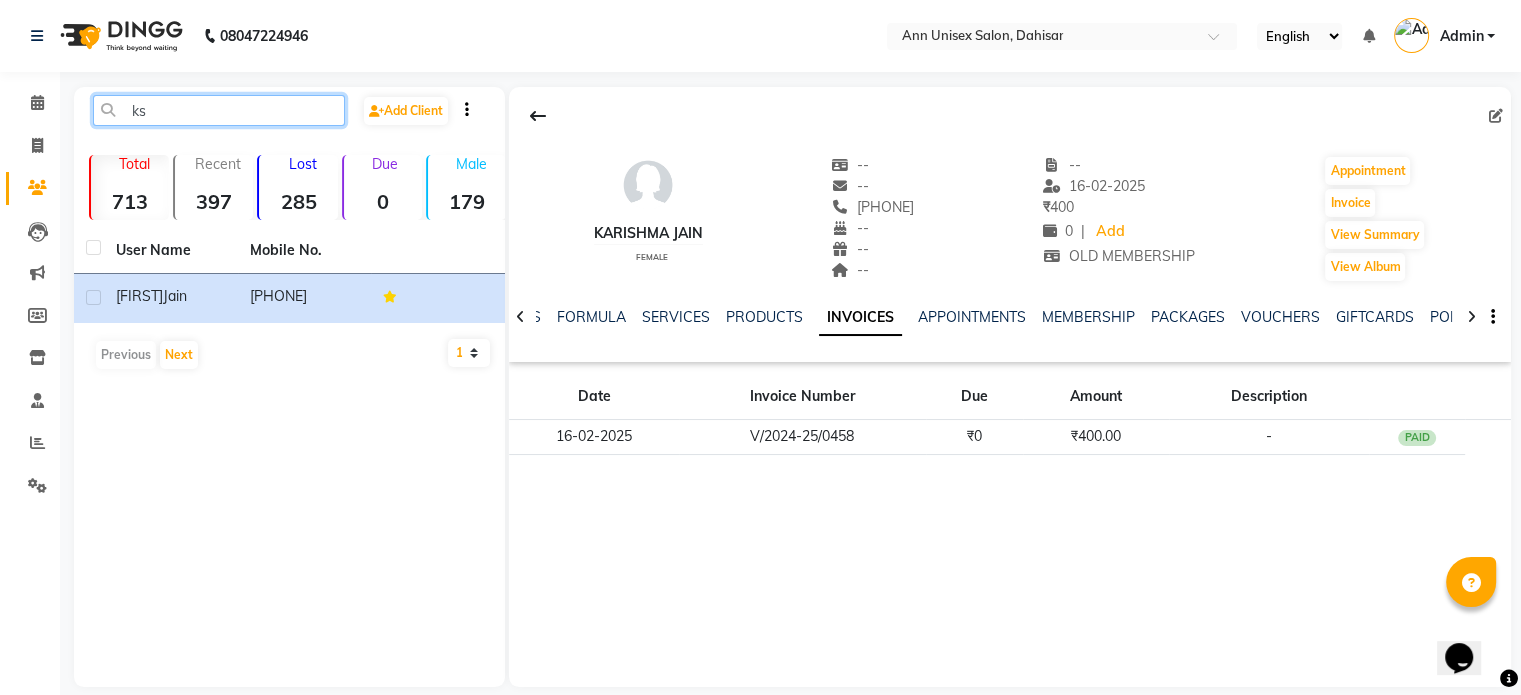 type on "s" 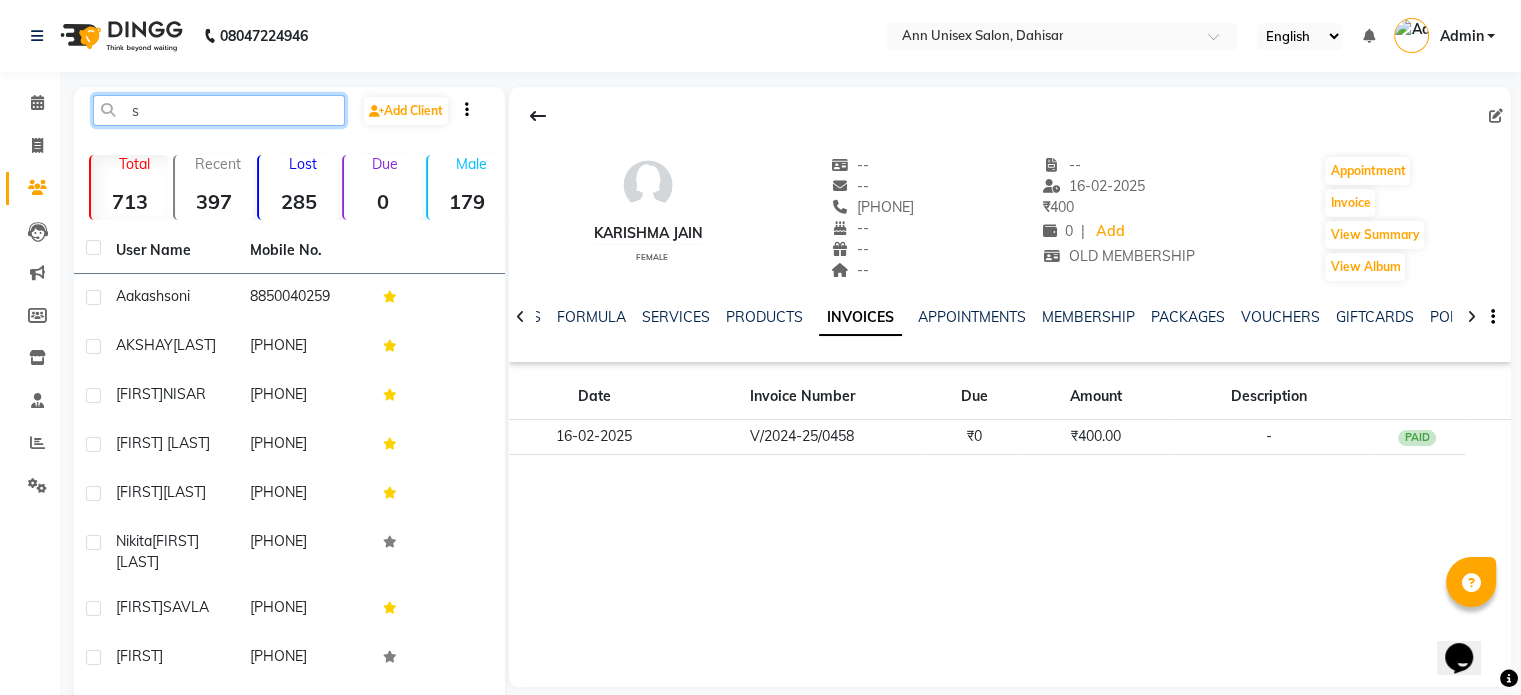 click on "s" 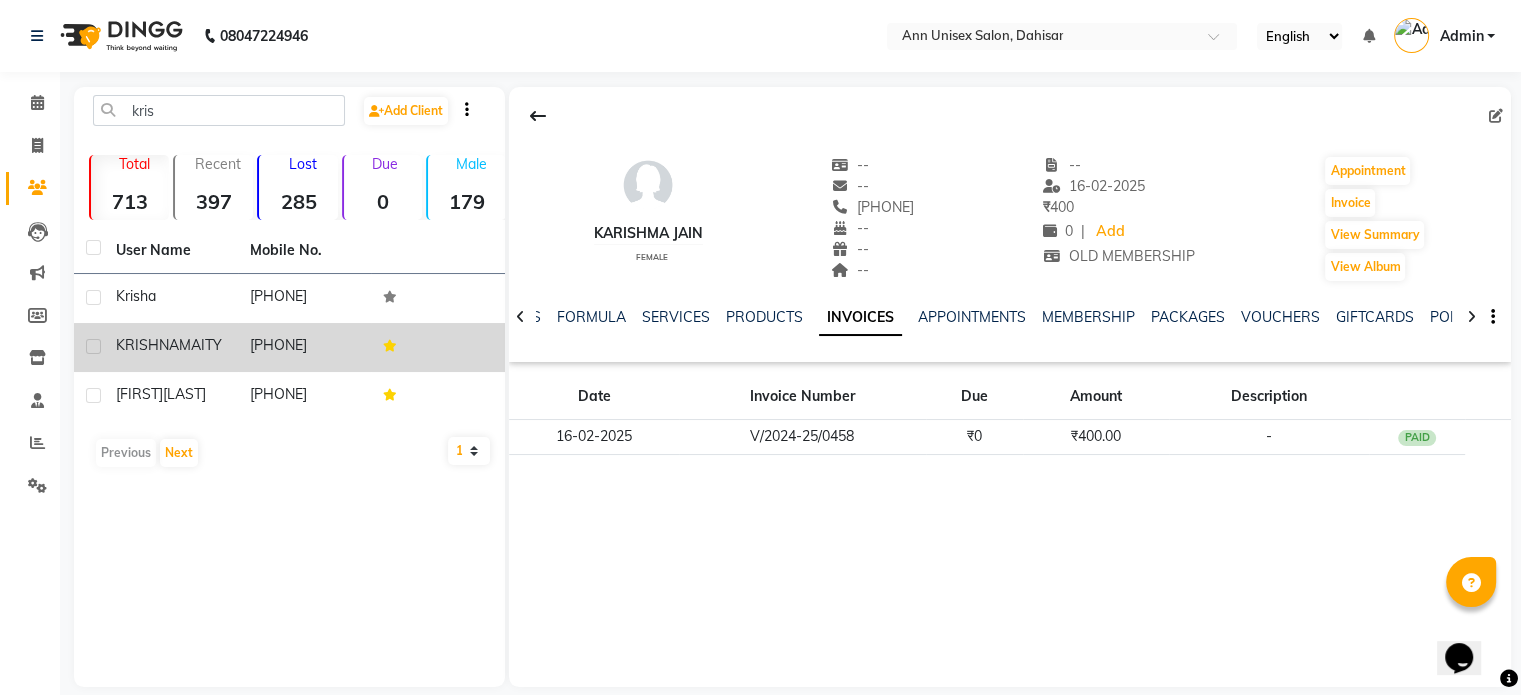 click on "KRISHNA" 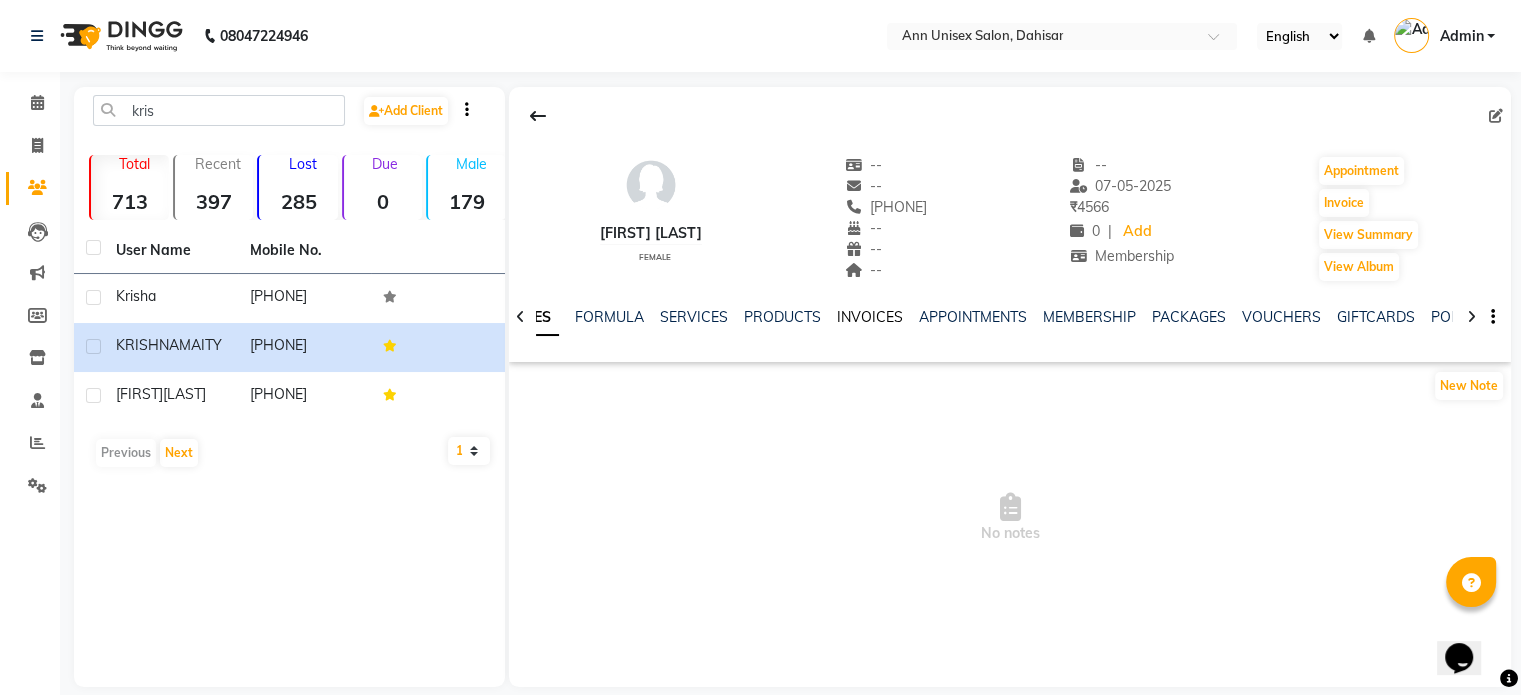 click on "INVOICES" 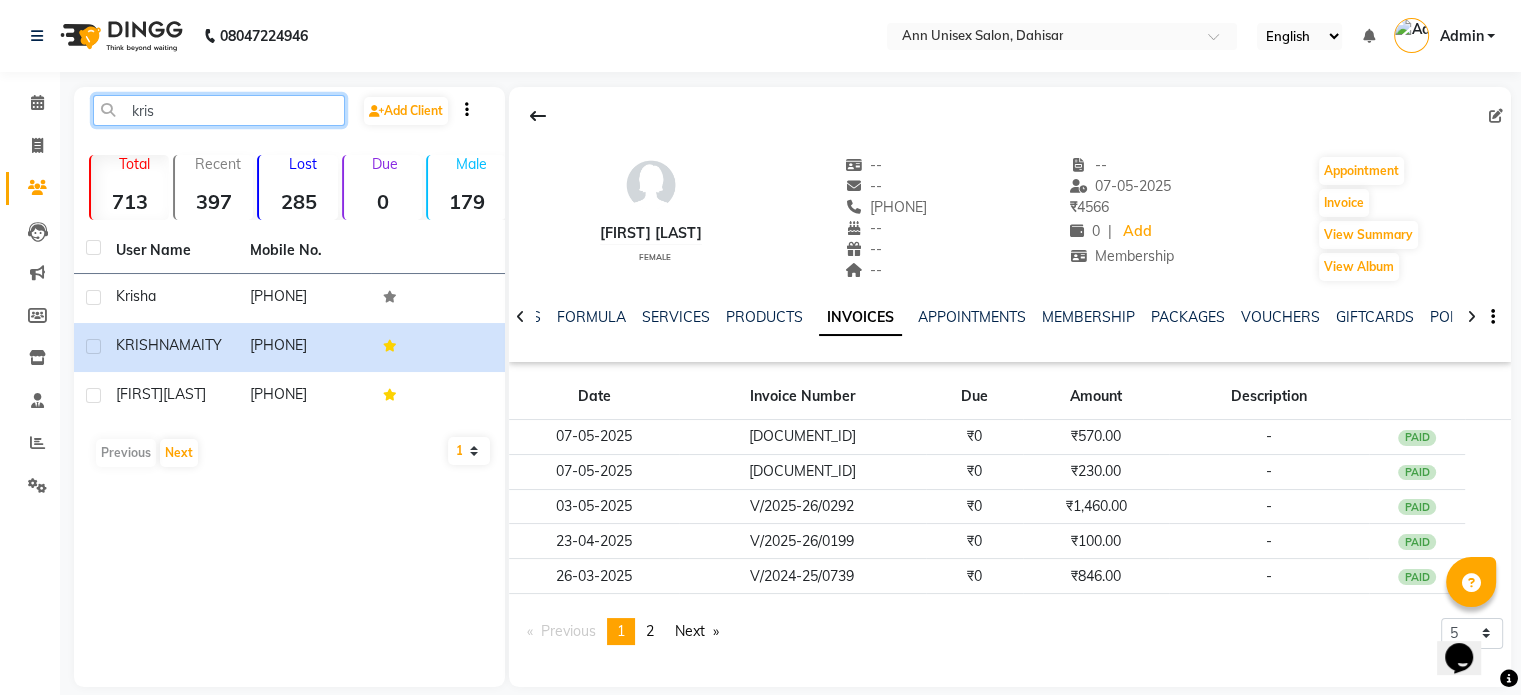 click on "kris" 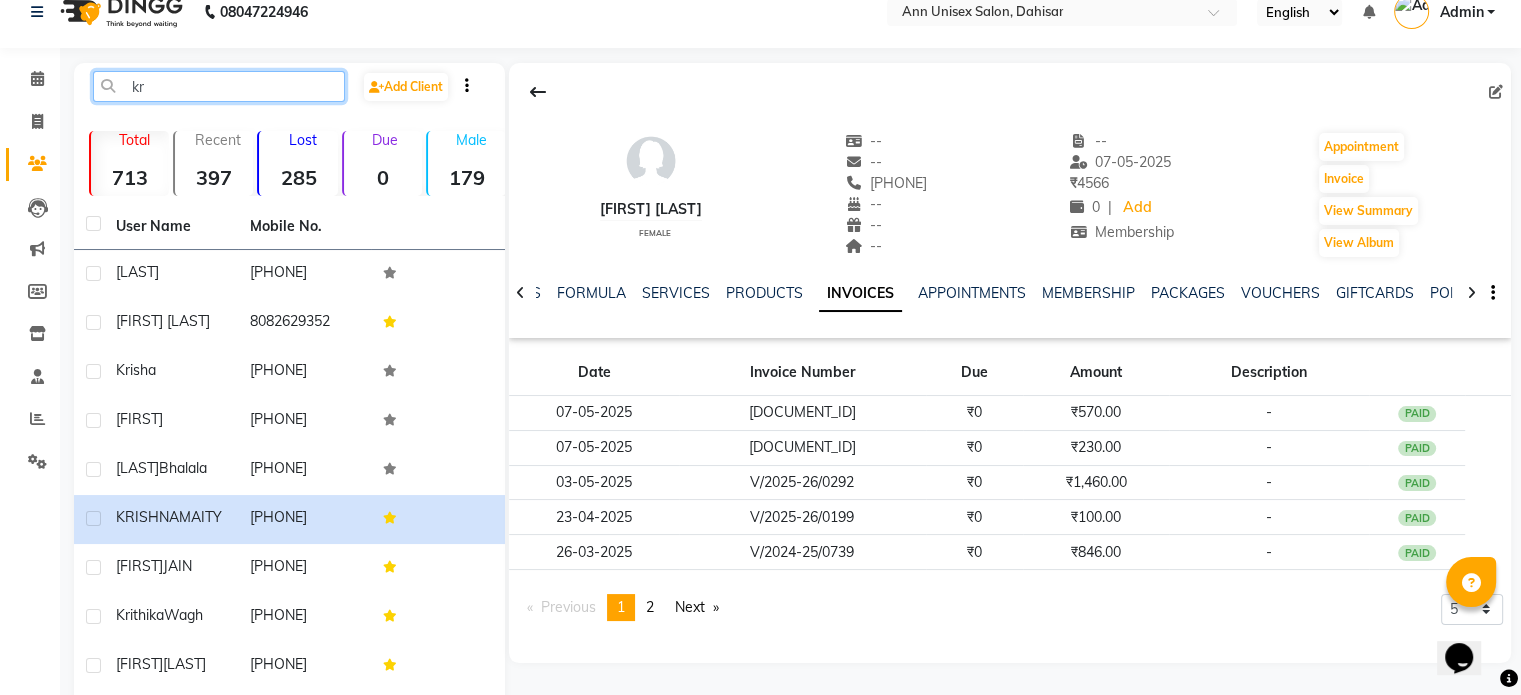 scroll, scrollTop: 0, scrollLeft: 0, axis: both 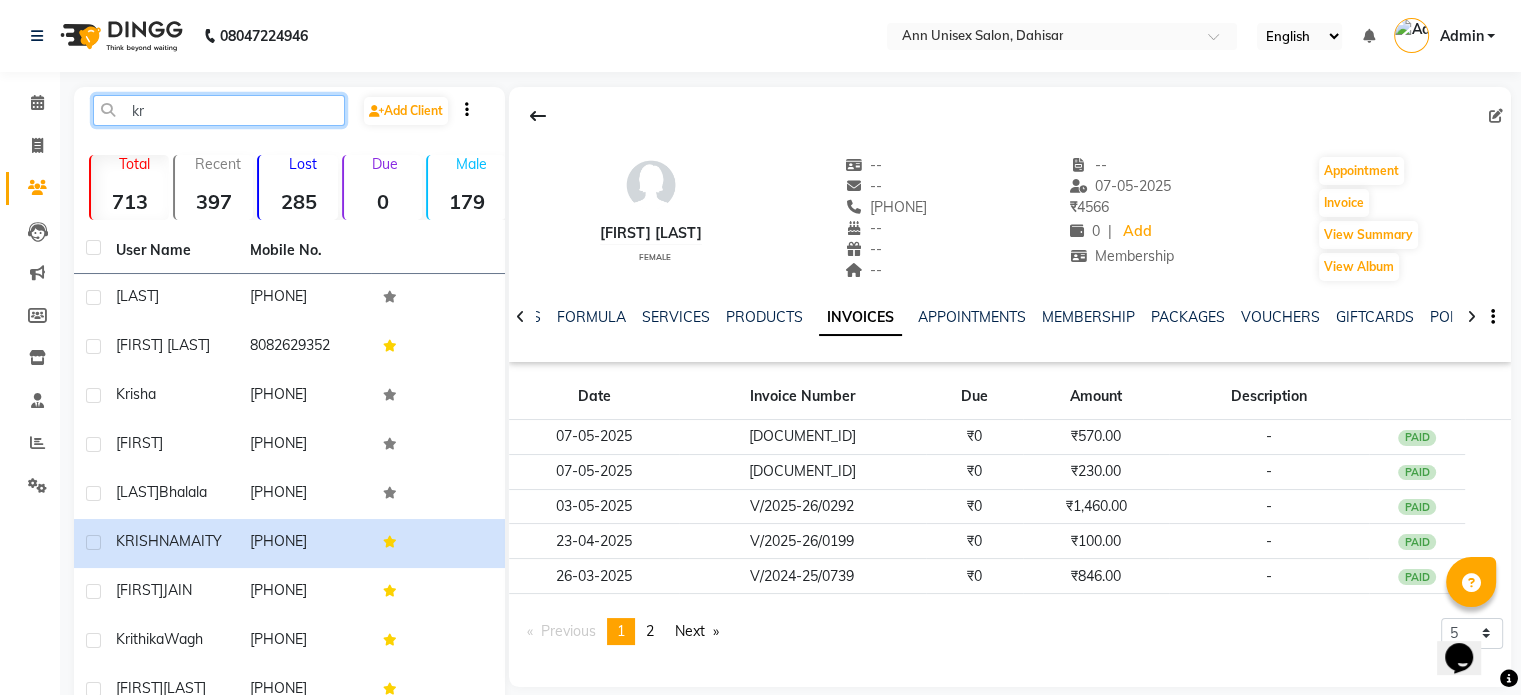type on "k" 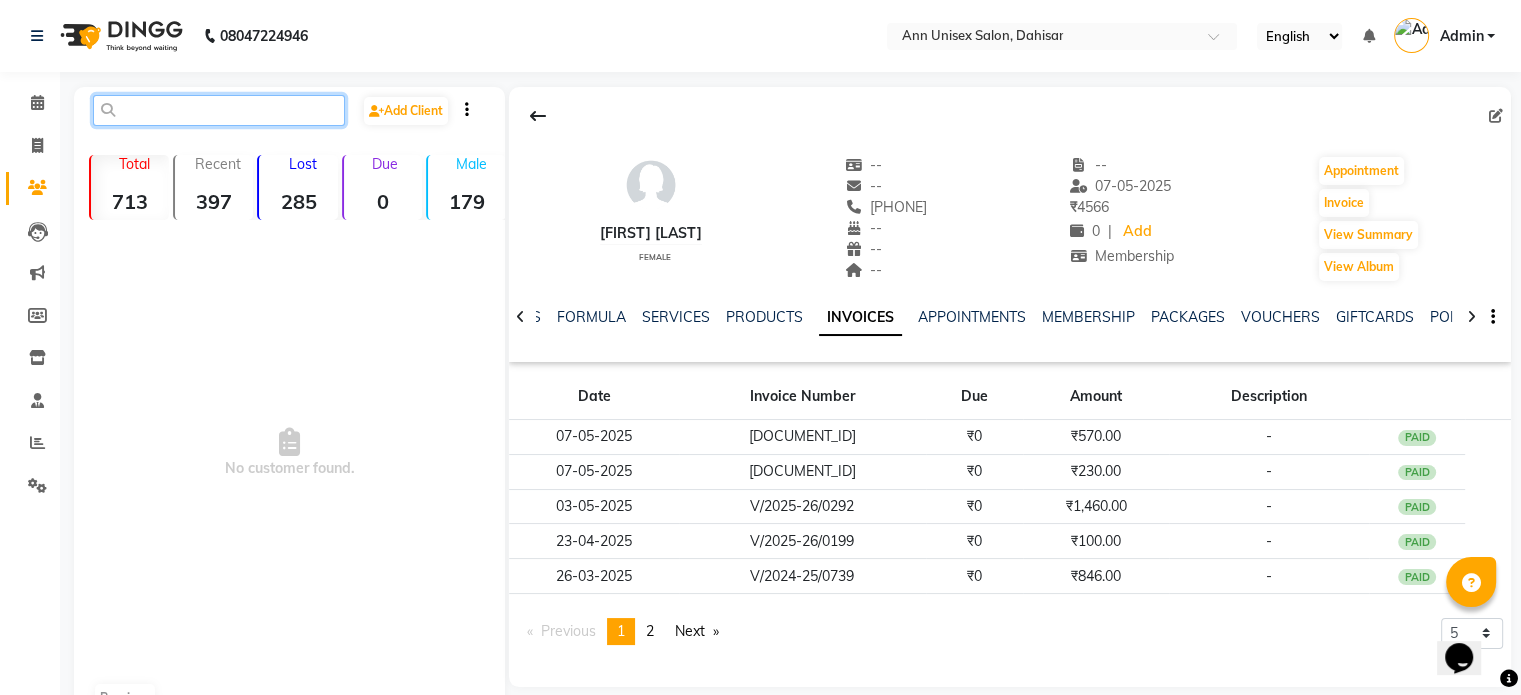 type 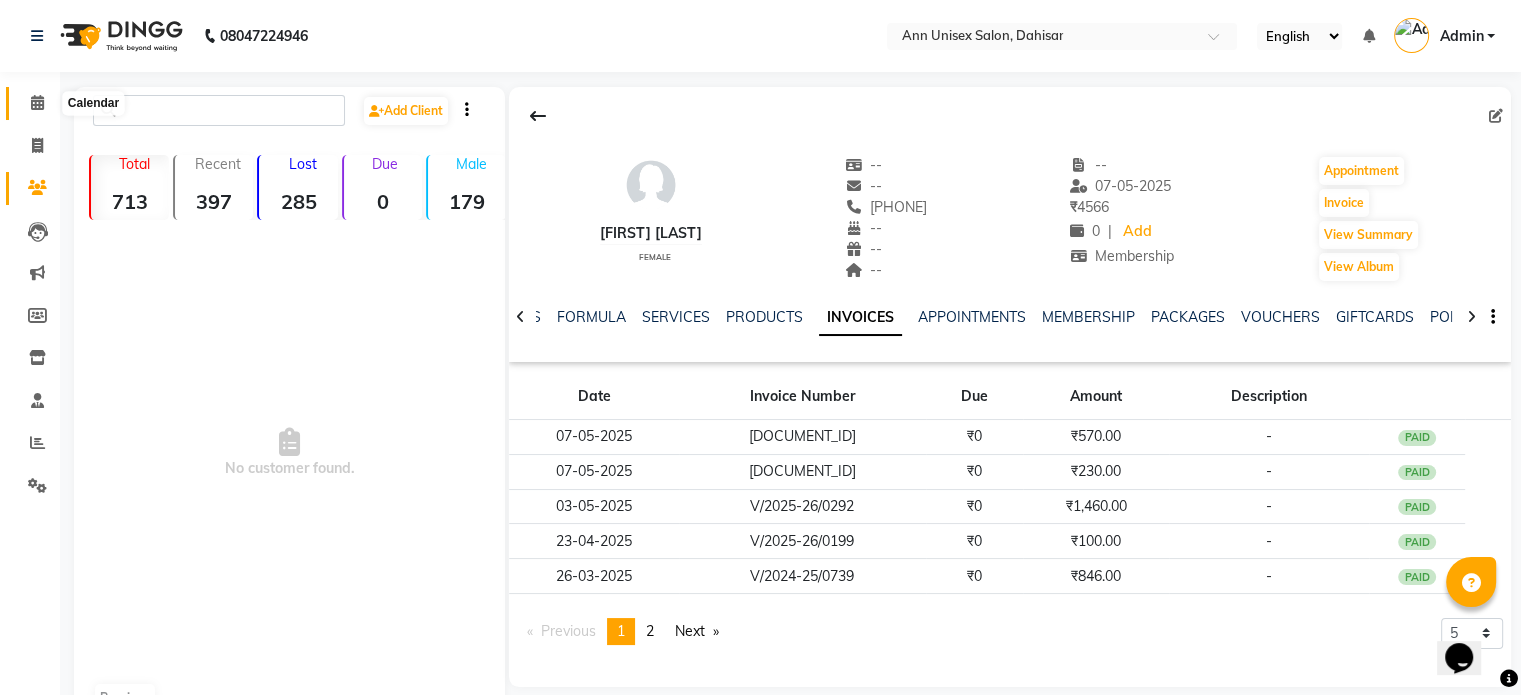 click 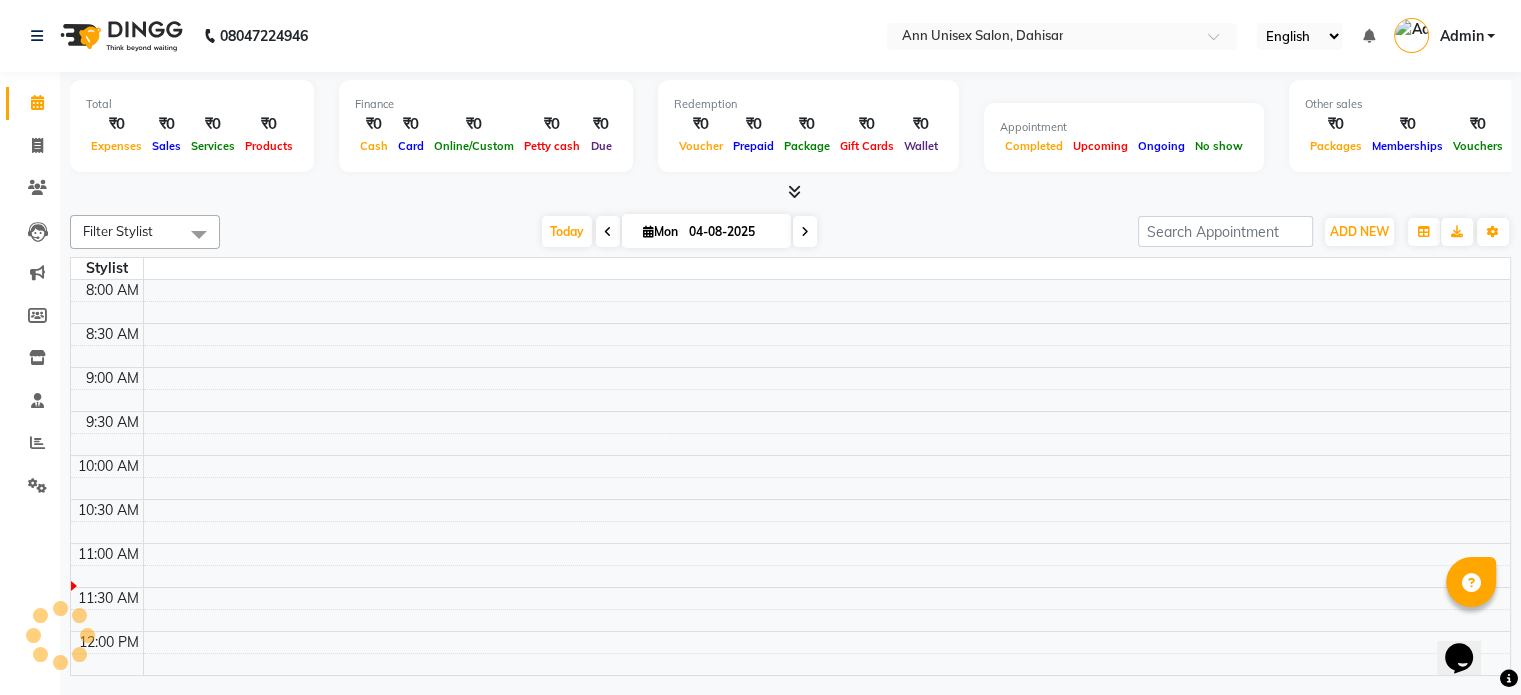 scroll, scrollTop: 0, scrollLeft: 0, axis: both 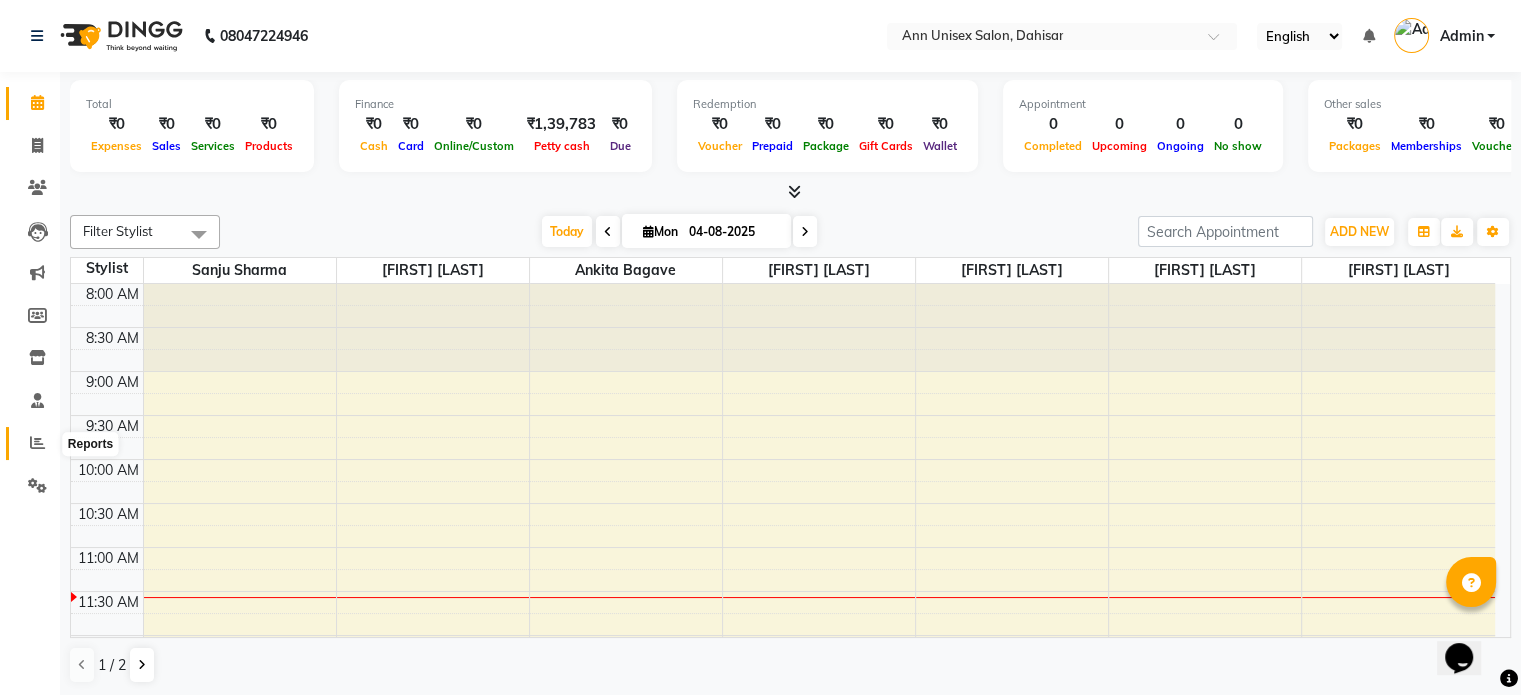click 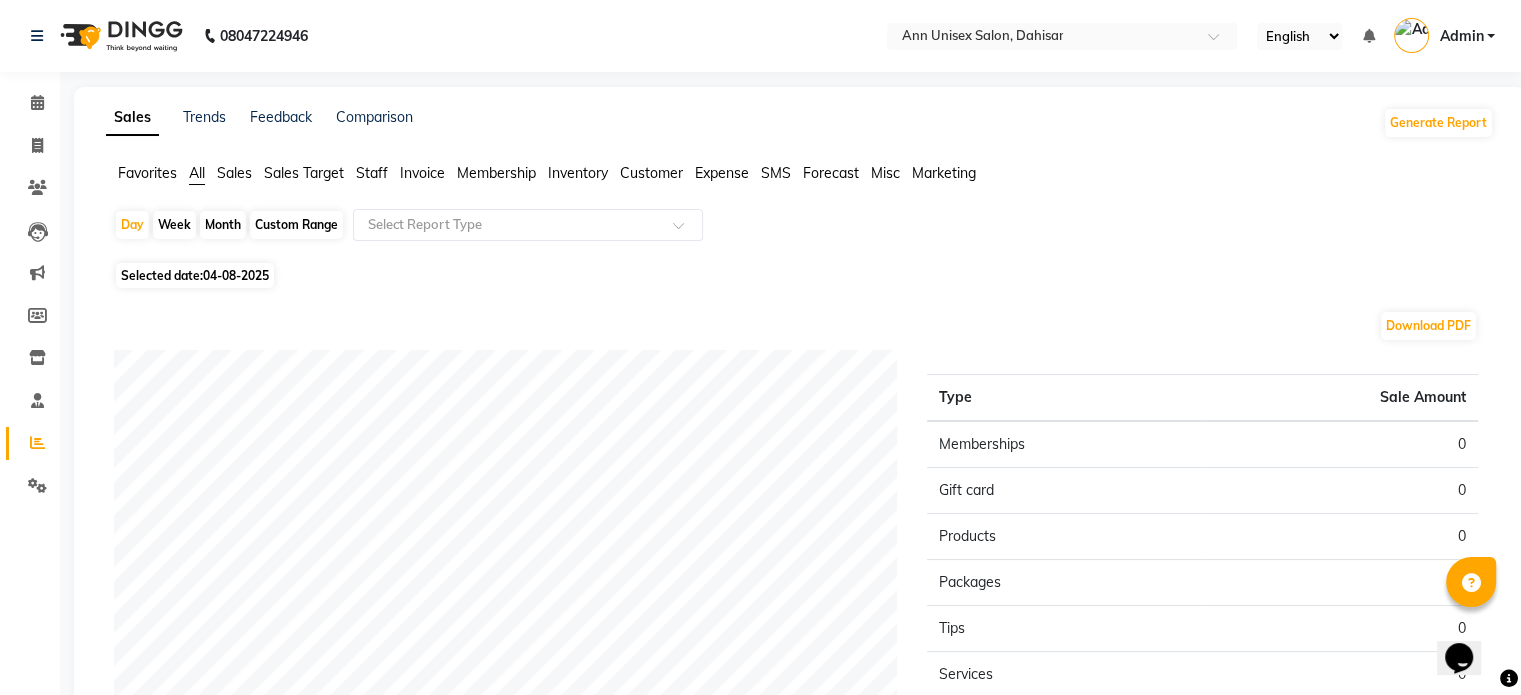 click on "Month" 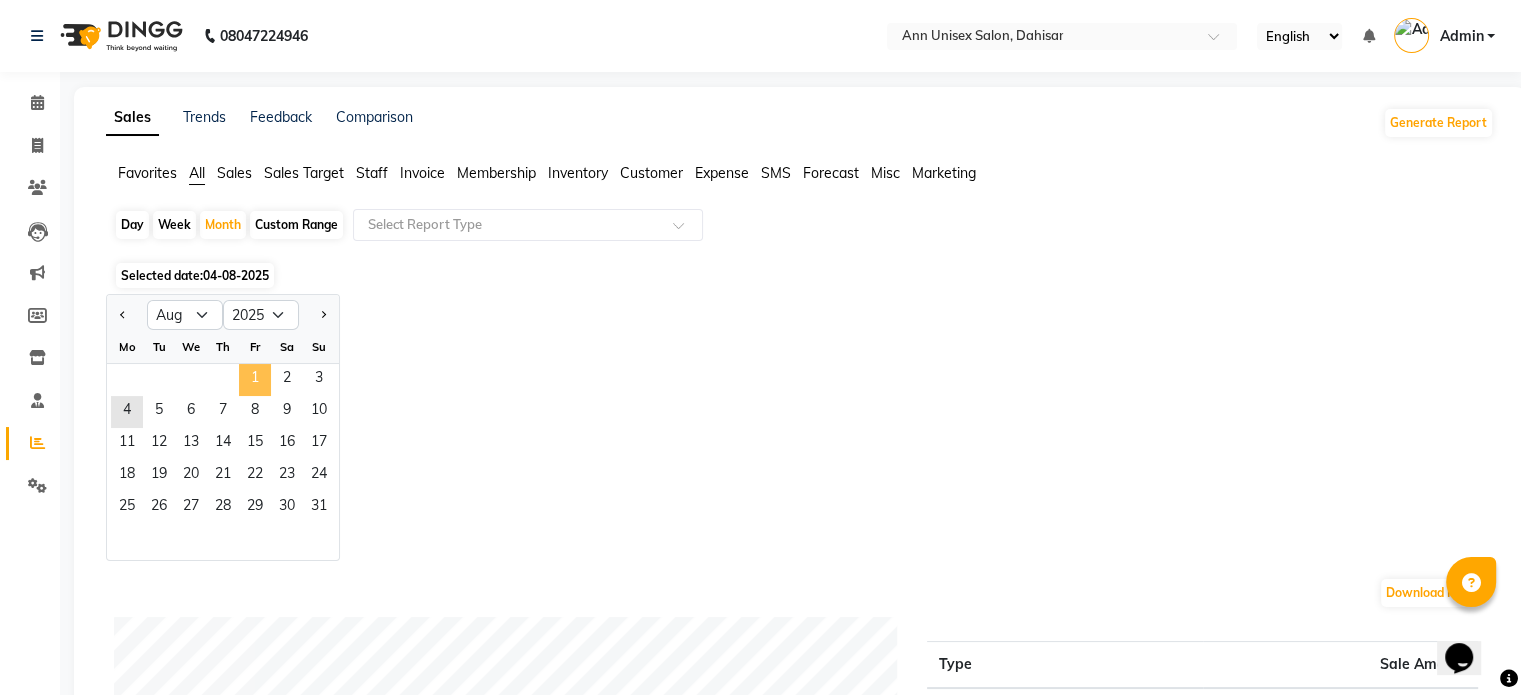 click on "1" 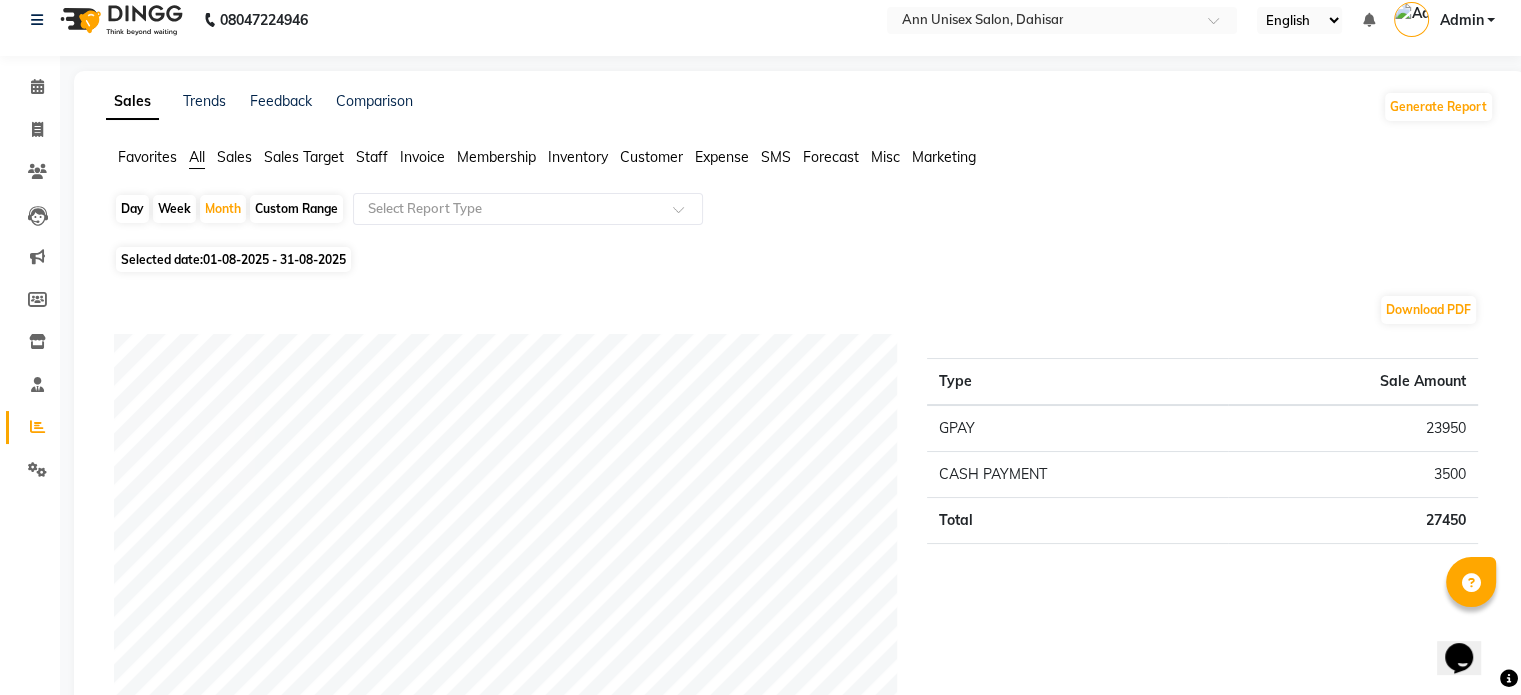 scroll, scrollTop: 0, scrollLeft: 0, axis: both 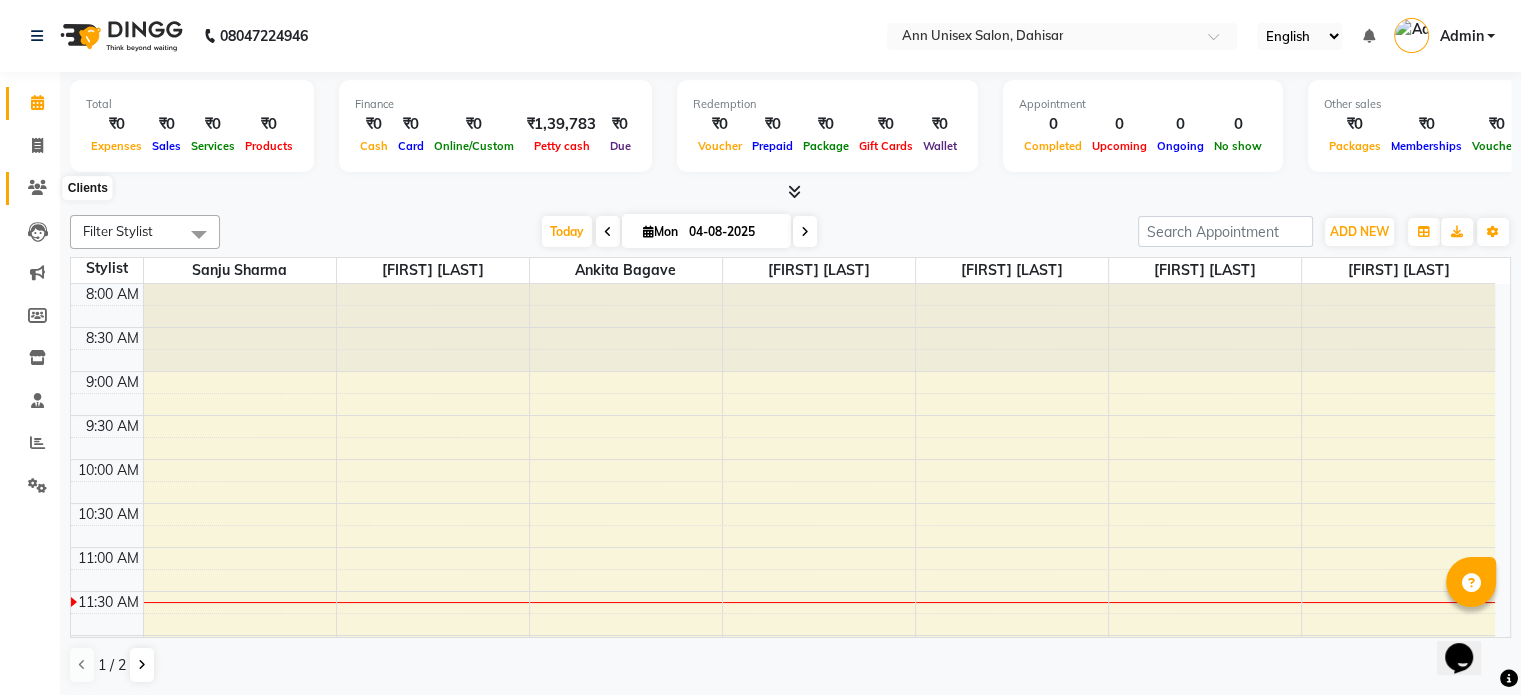 click 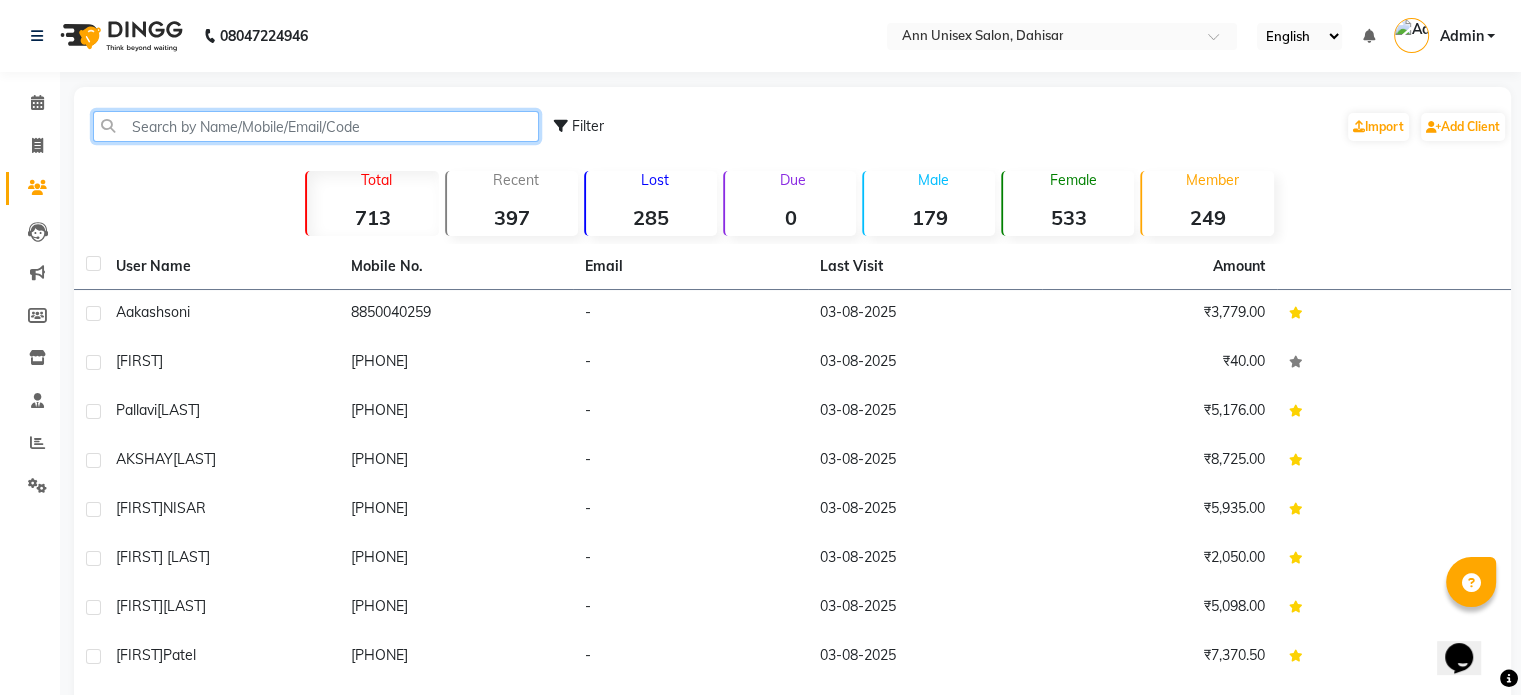 click 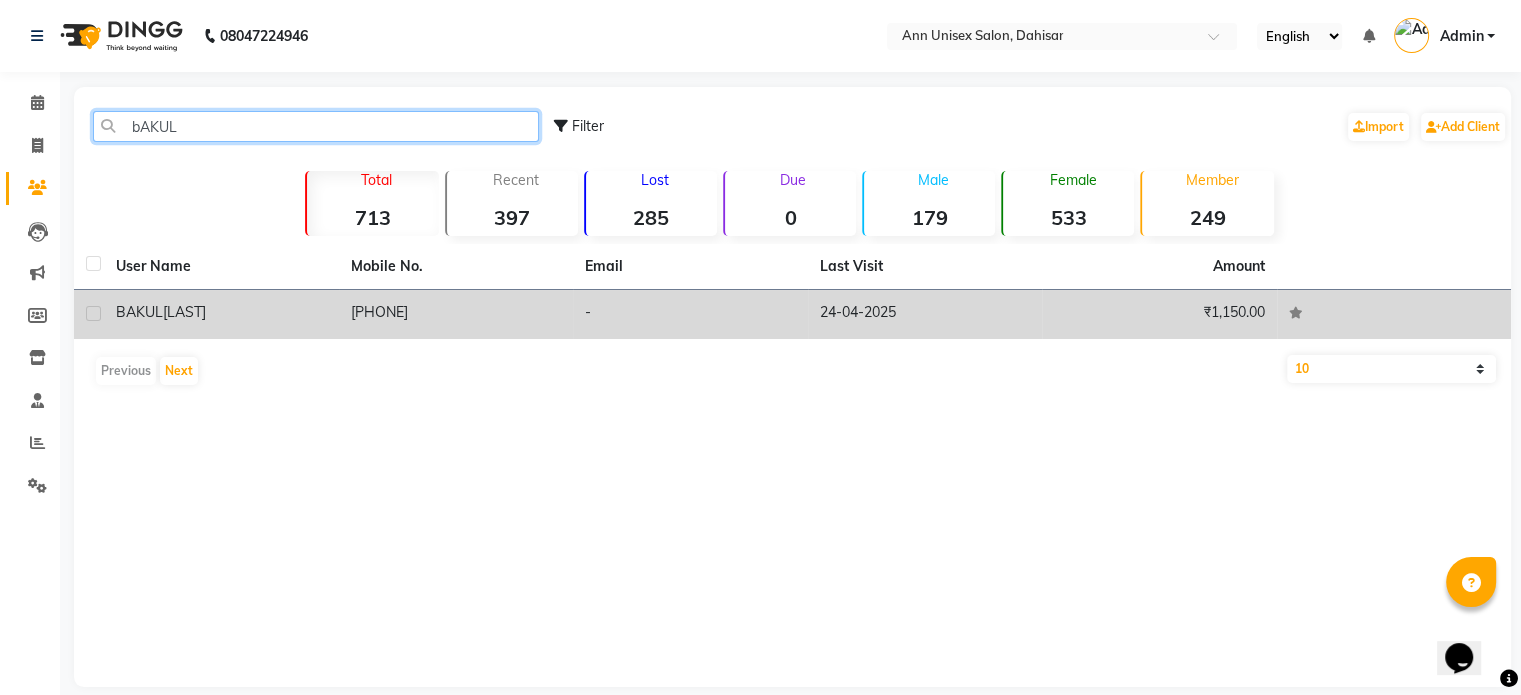 type on "bAKUL" 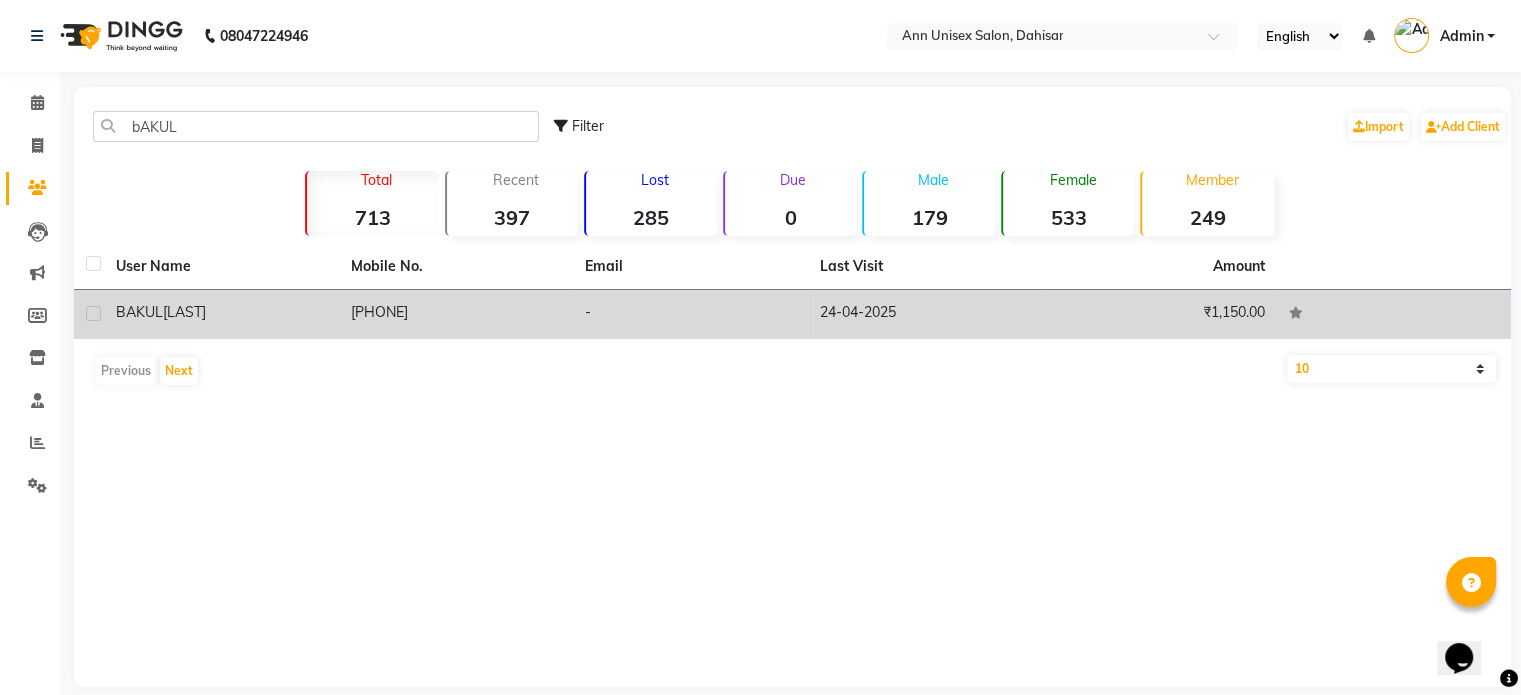 click on "BAKUL  GHORUI" 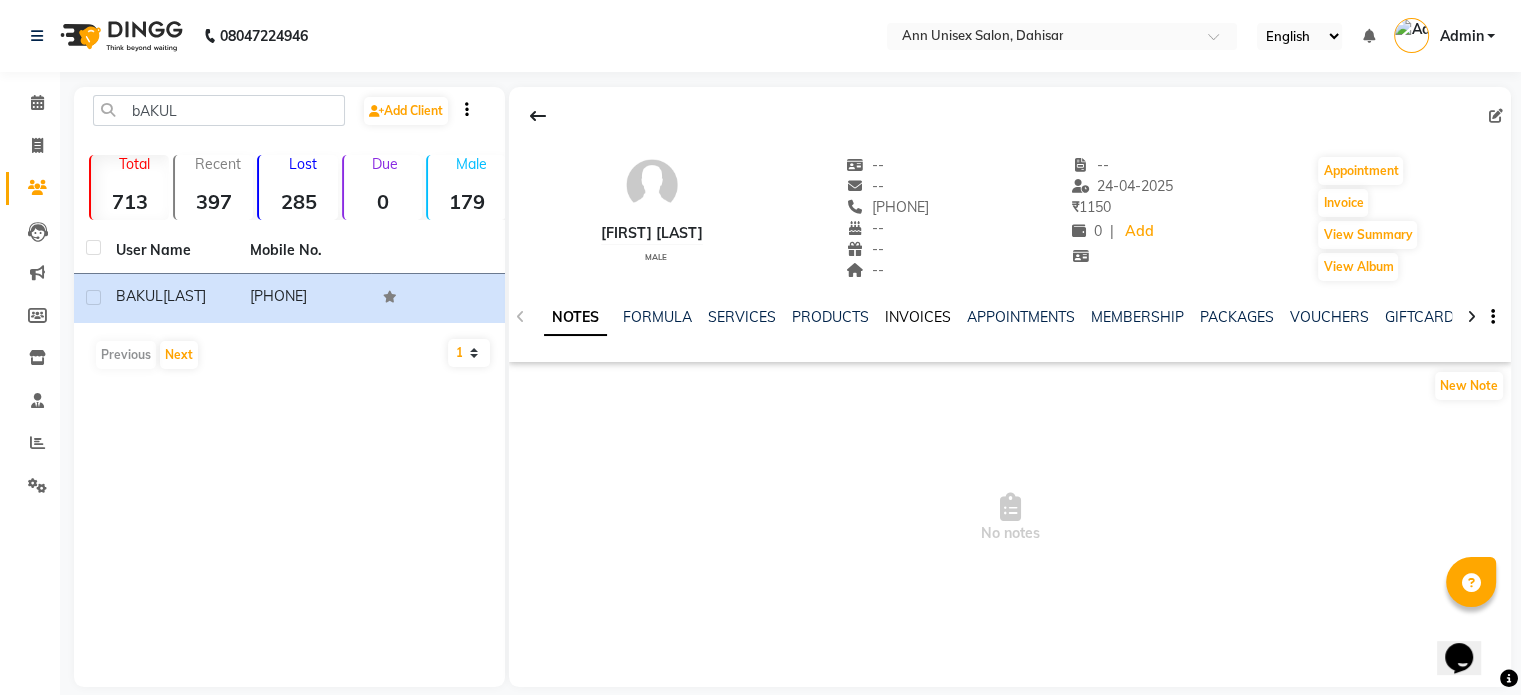click on "INVOICES" 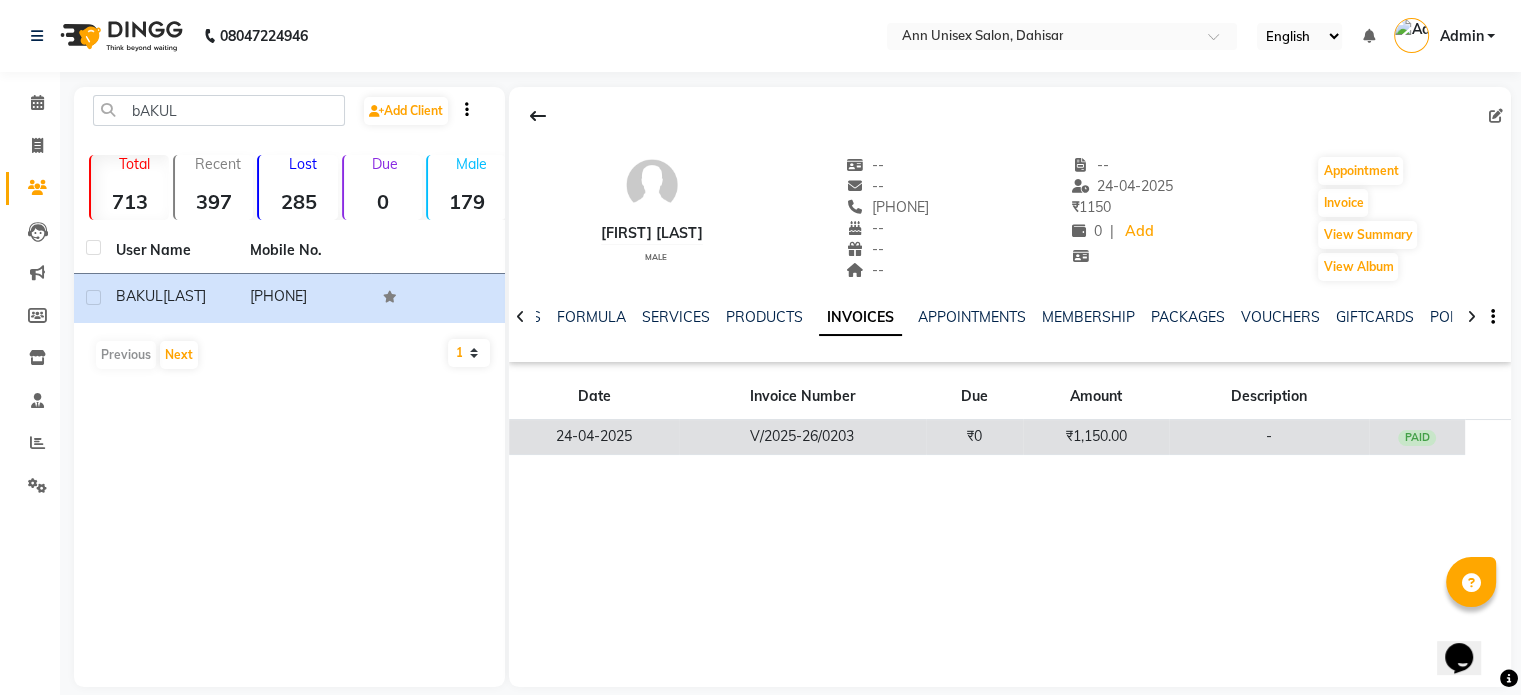 click on "V/2025-26/0203" 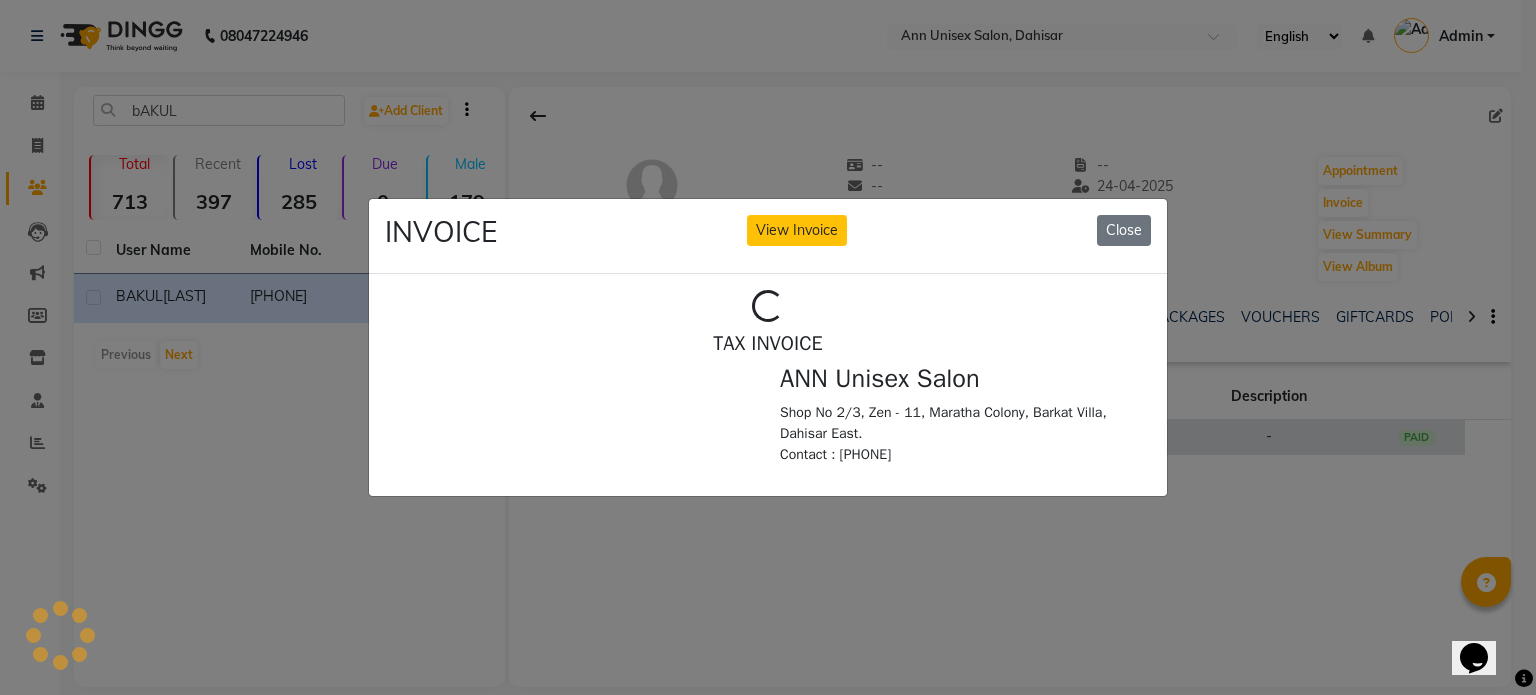 scroll, scrollTop: 0, scrollLeft: 0, axis: both 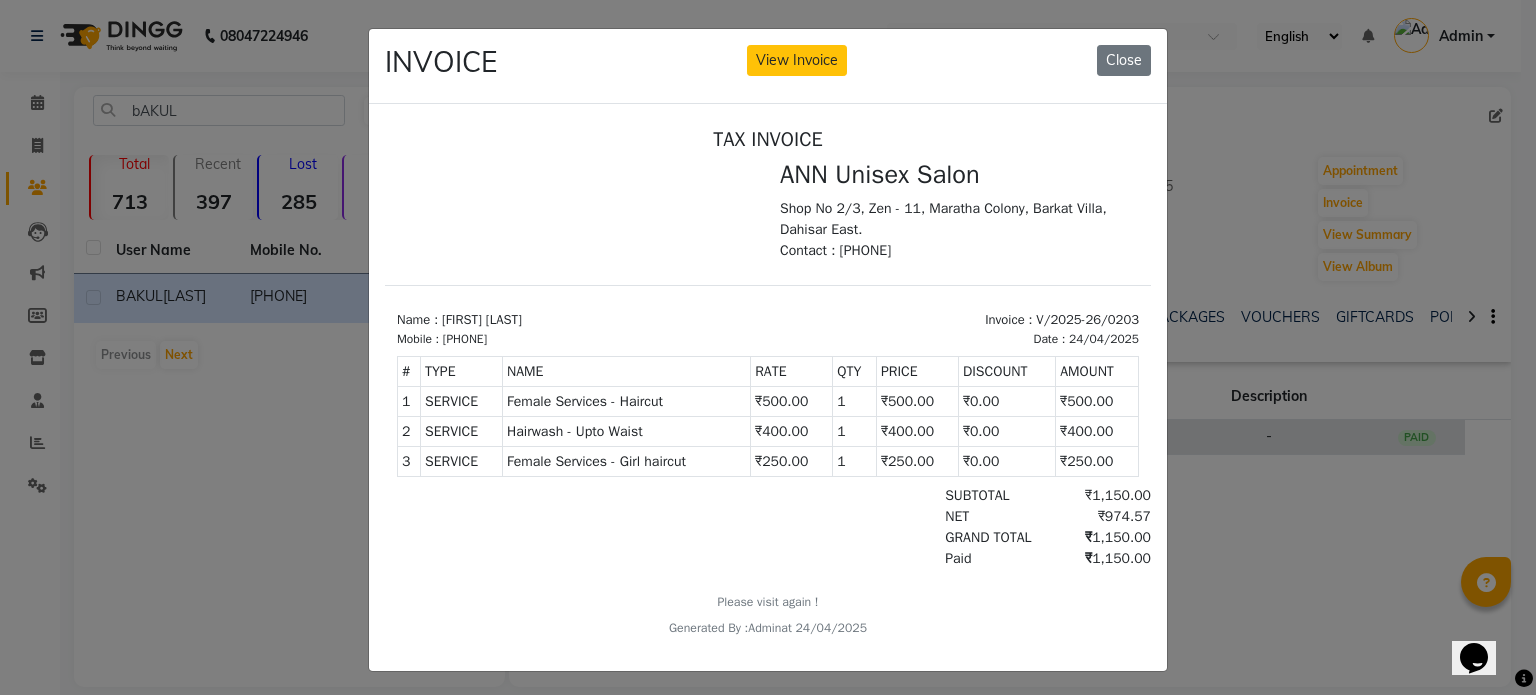 click on "View Invoice" 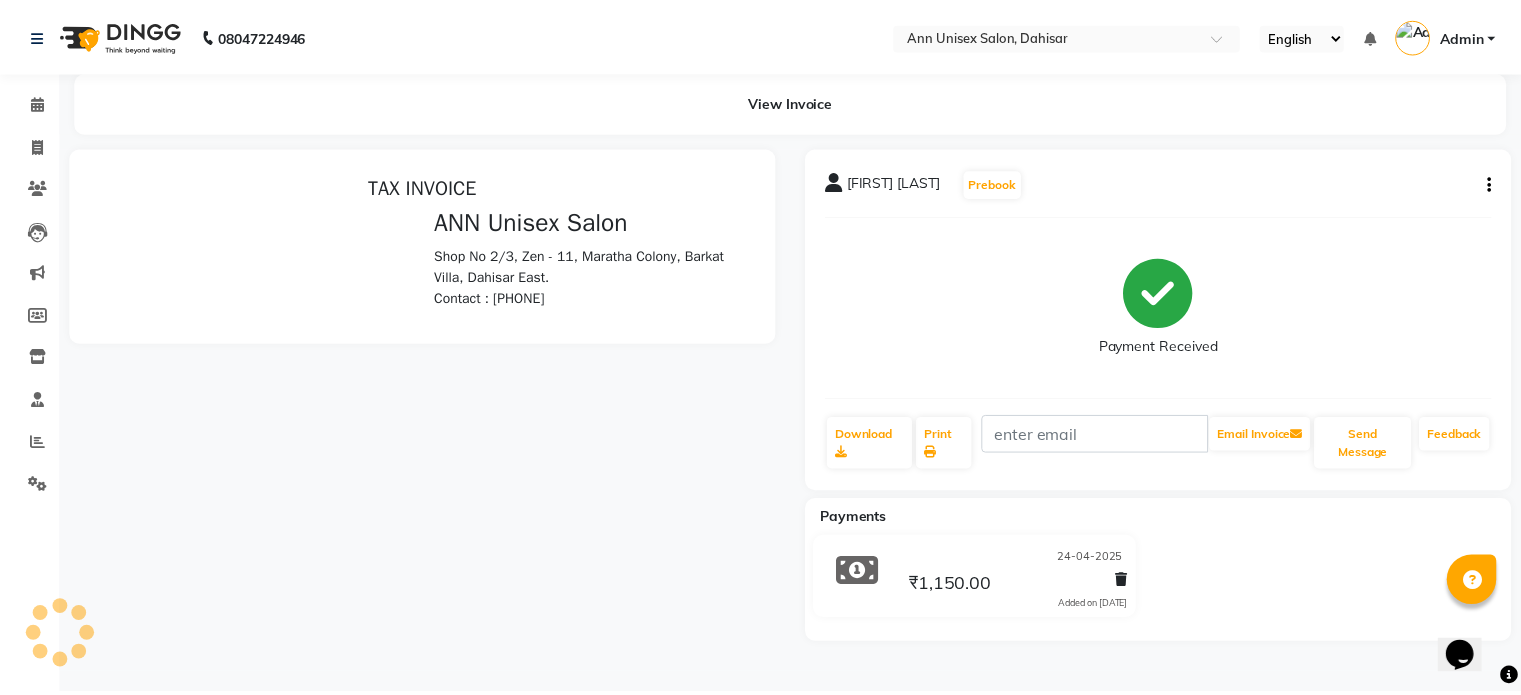scroll, scrollTop: 0, scrollLeft: 0, axis: both 